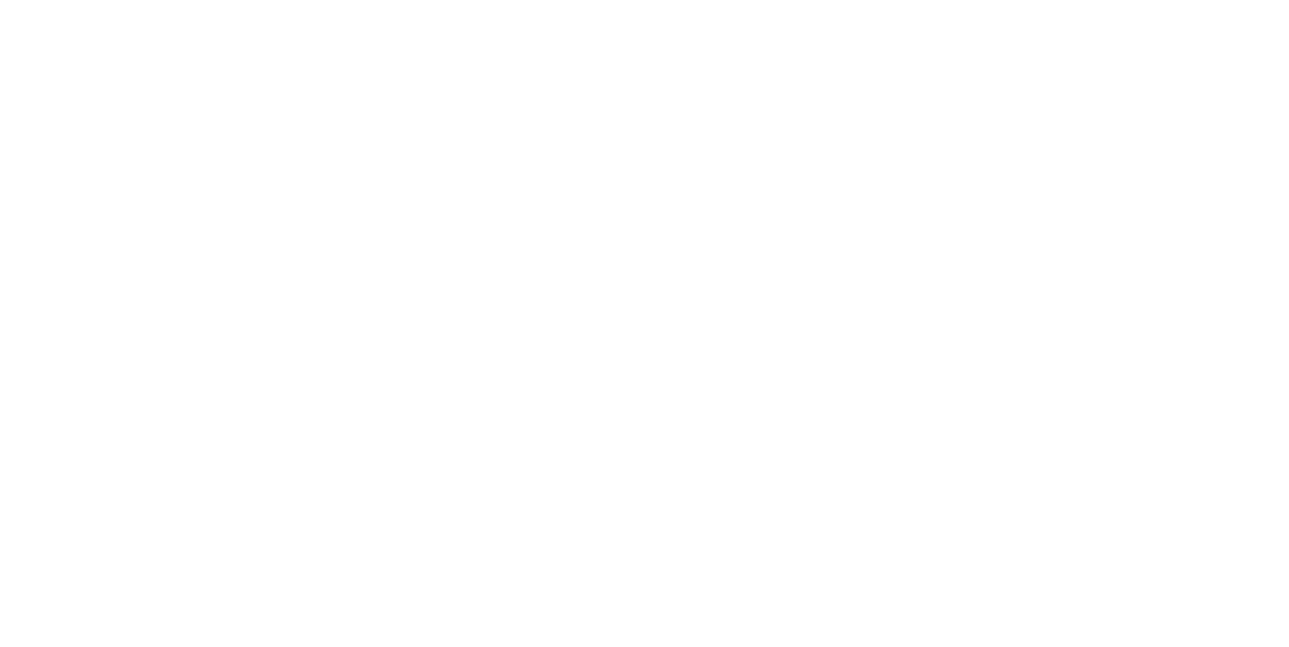 scroll, scrollTop: 0, scrollLeft: 0, axis: both 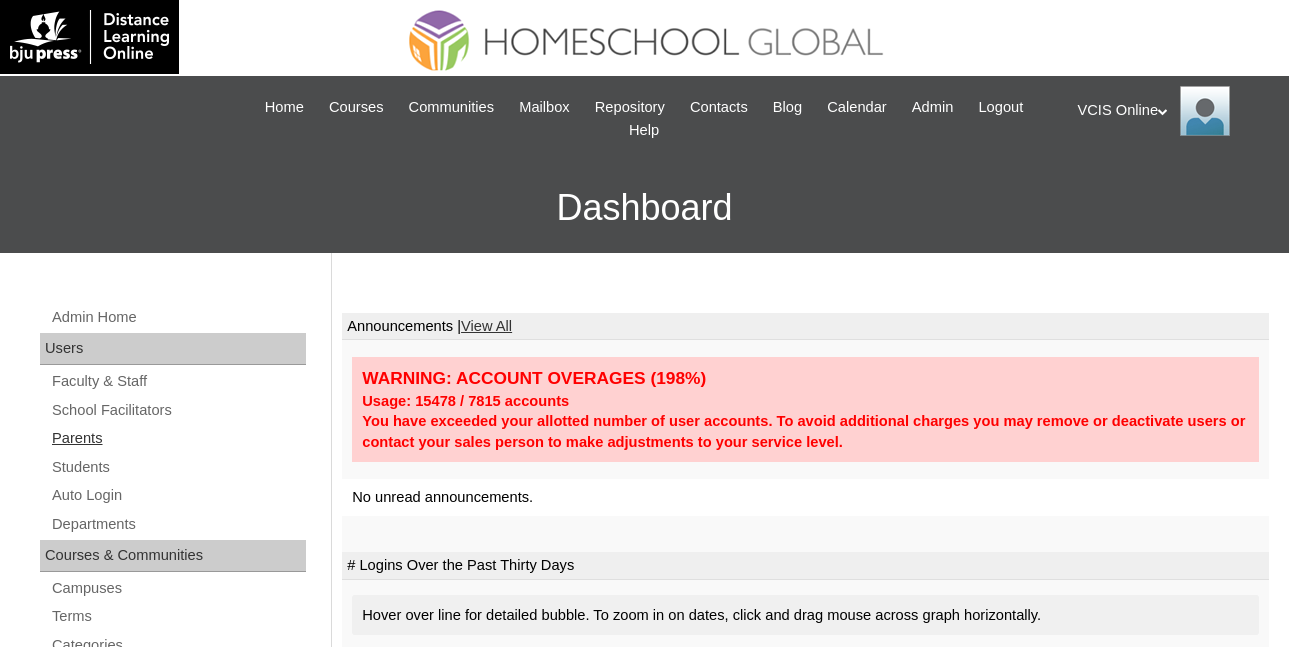 click on "Parents" at bounding box center (178, 438) 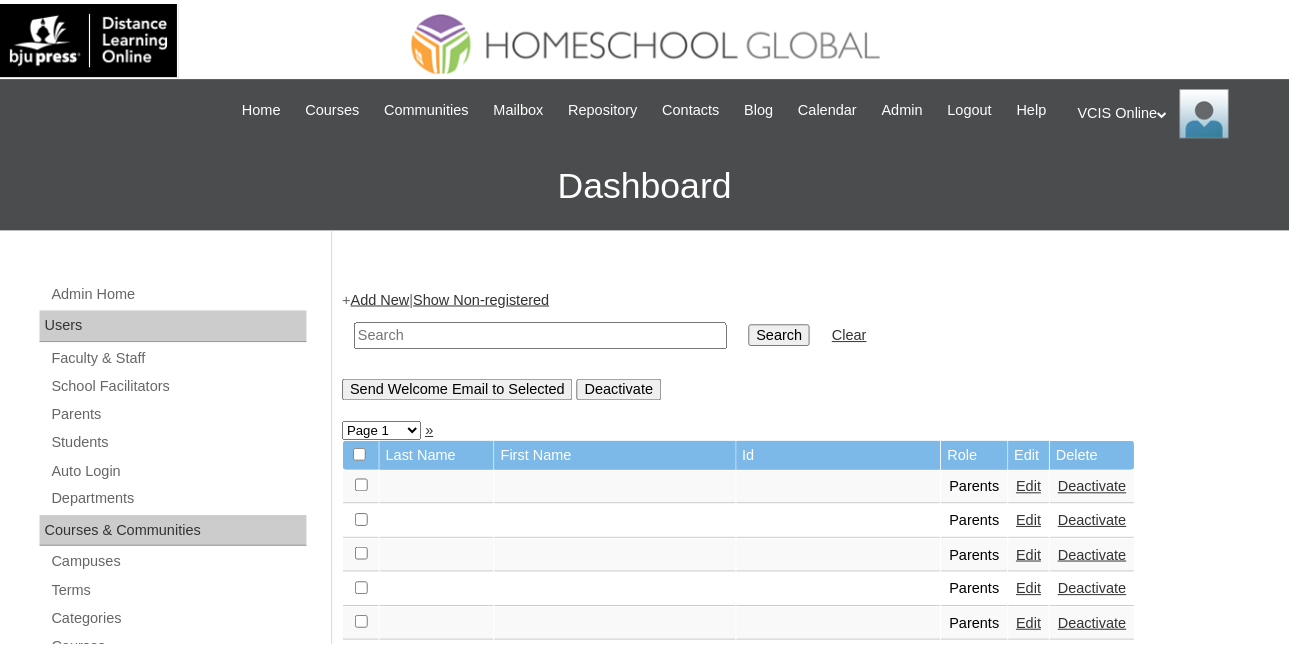 scroll, scrollTop: 0, scrollLeft: 0, axis: both 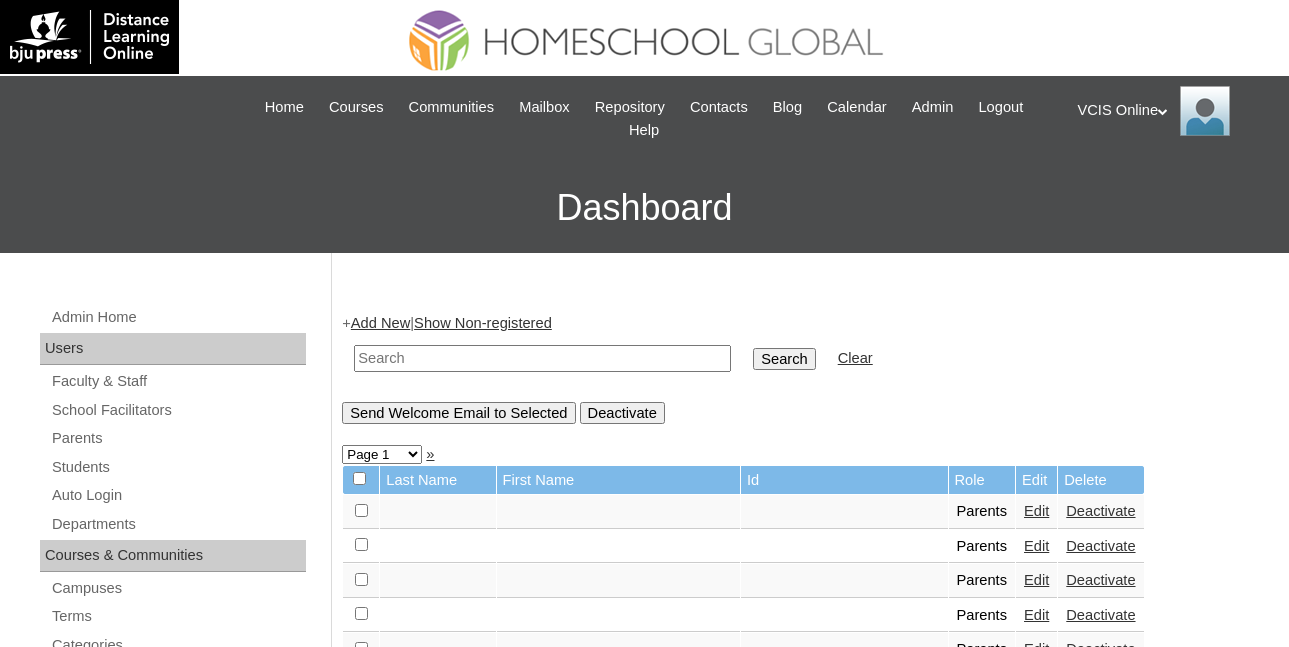 click on "Add New" at bounding box center [380, 323] 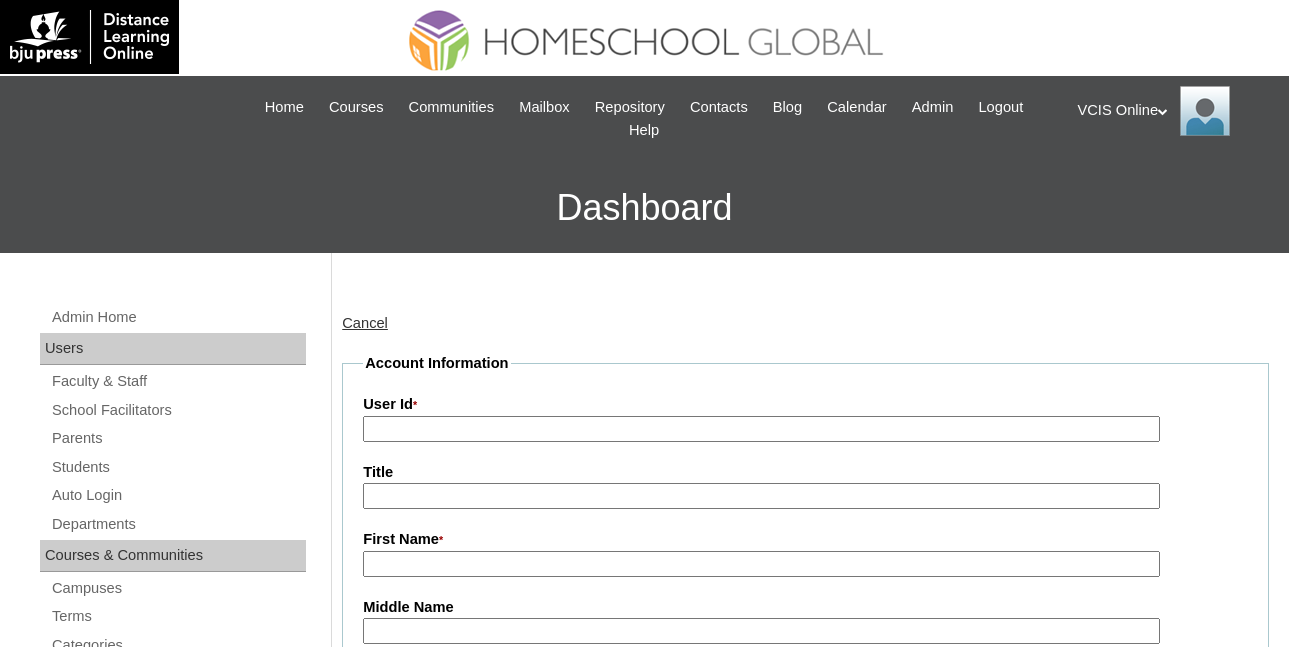 scroll, scrollTop: 0, scrollLeft: 0, axis: both 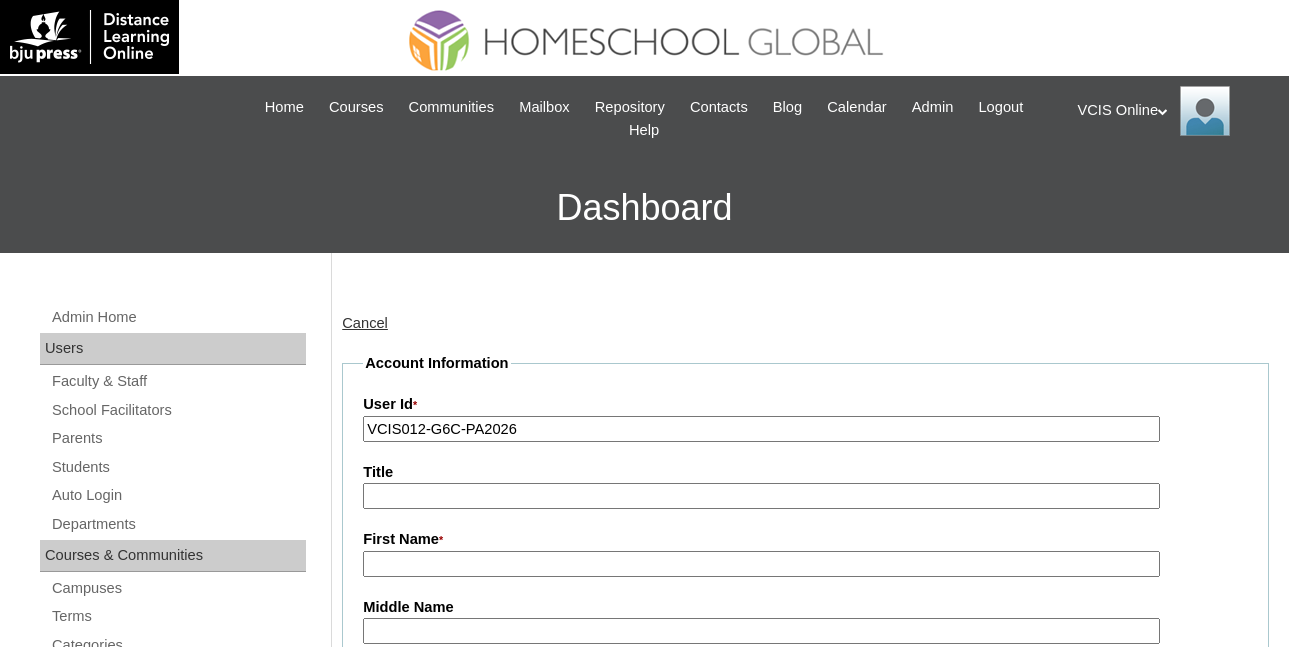 type on "VCIS012-G6C-PA2026" 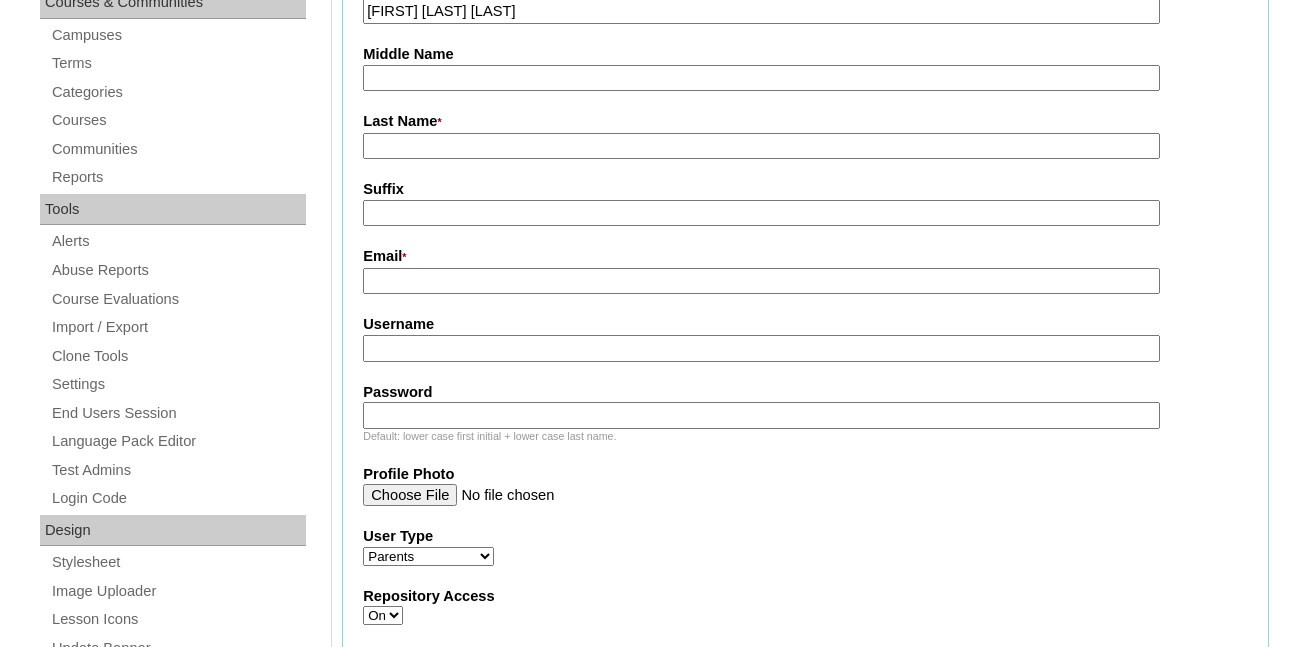 scroll, scrollTop: 557, scrollLeft: 0, axis: vertical 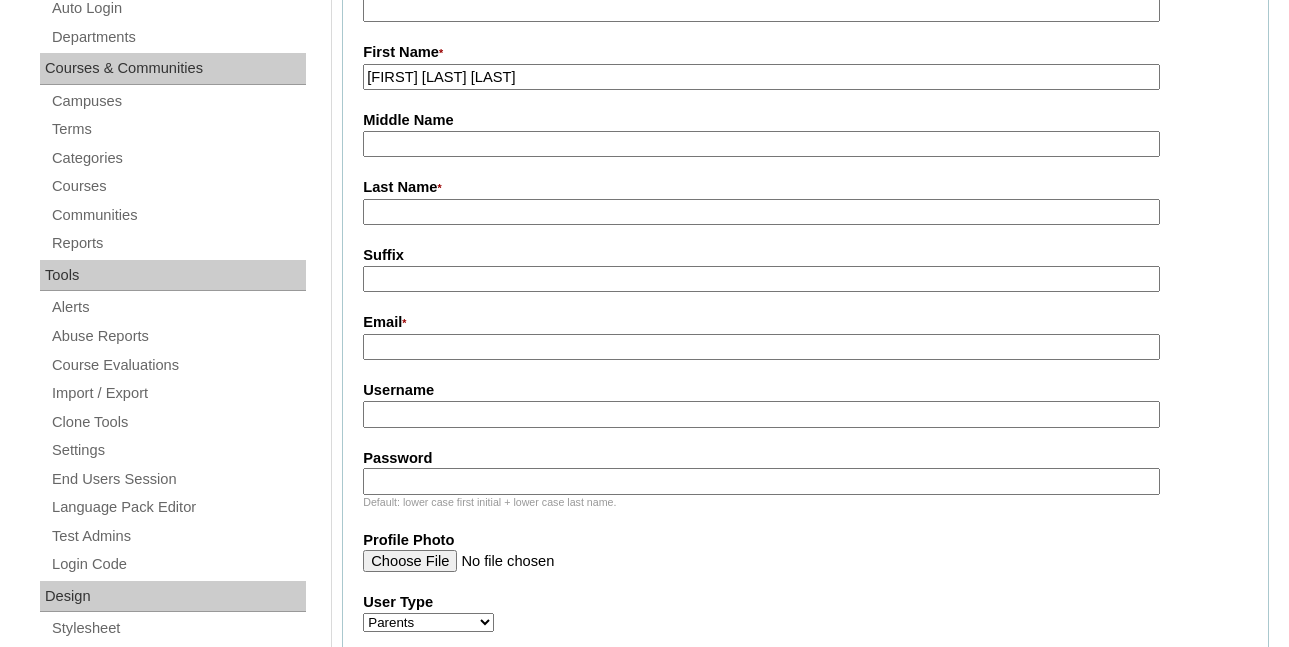 drag, startPoint x: 426, startPoint y: 11, endPoint x: 550, endPoint y: 49, distance: 129.69194 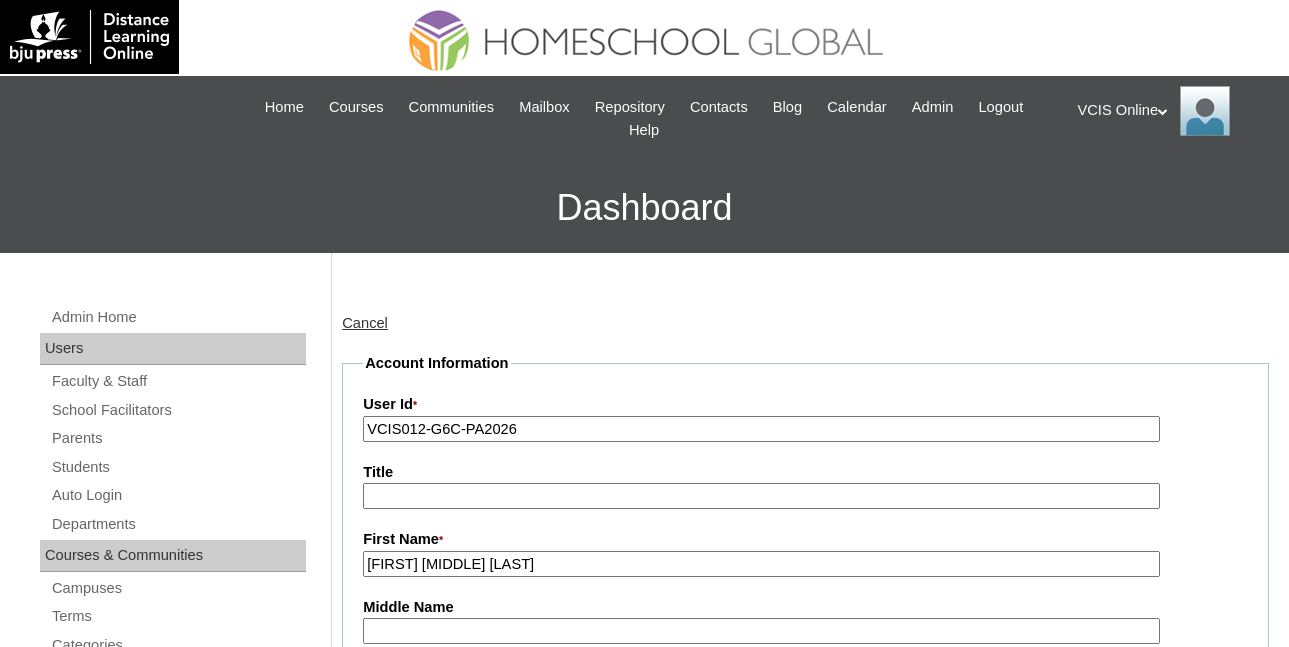 scroll, scrollTop: 484, scrollLeft: 0, axis: vertical 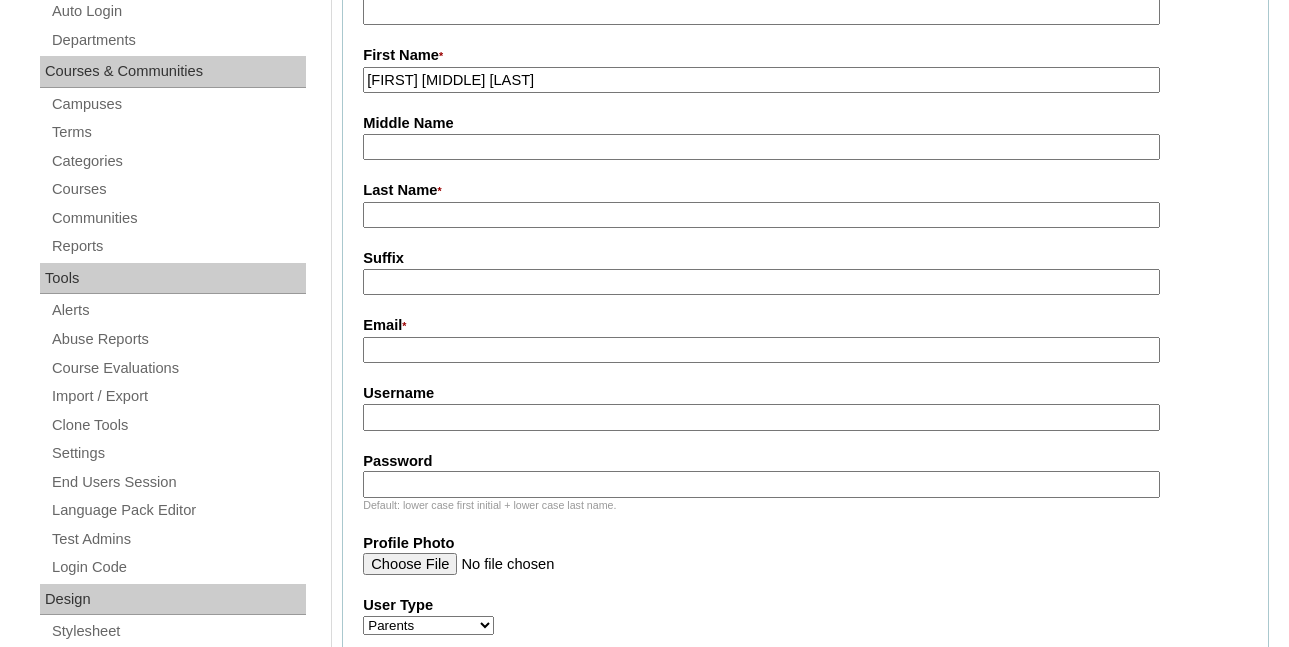 drag, startPoint x: 454, startPoint y: 85, endPoint x: 567, endPoint y: 108, distance: 115.316956 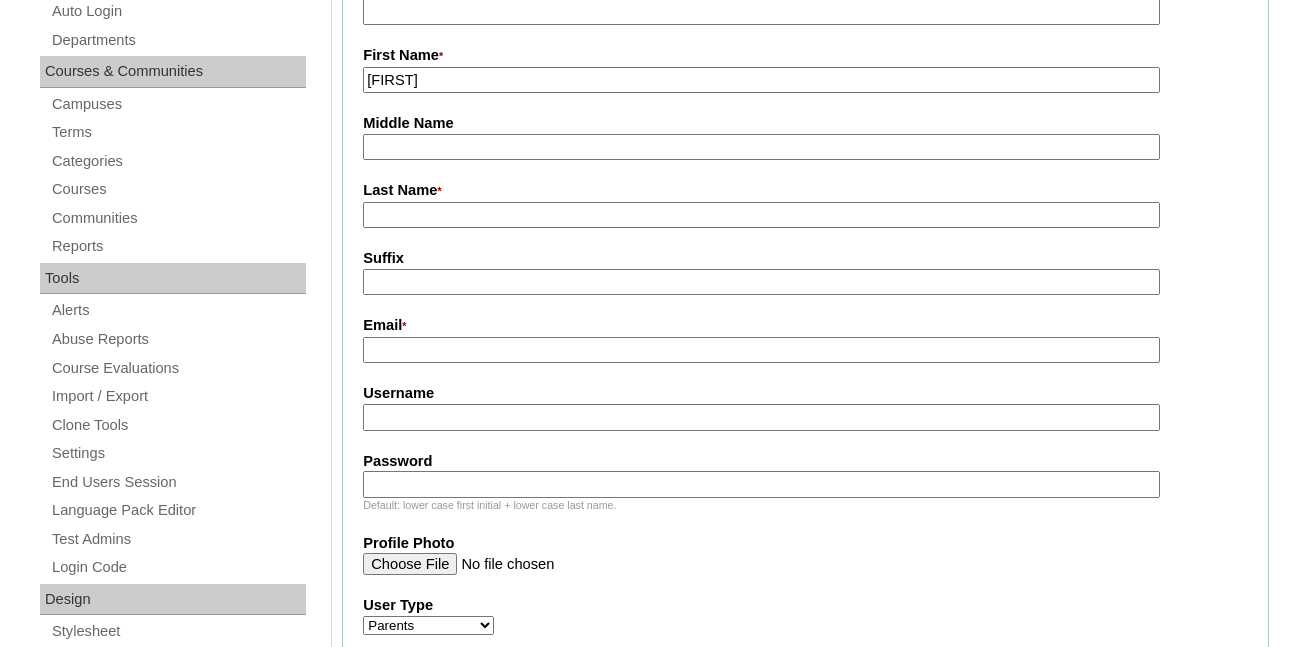 type on "Eleanor" 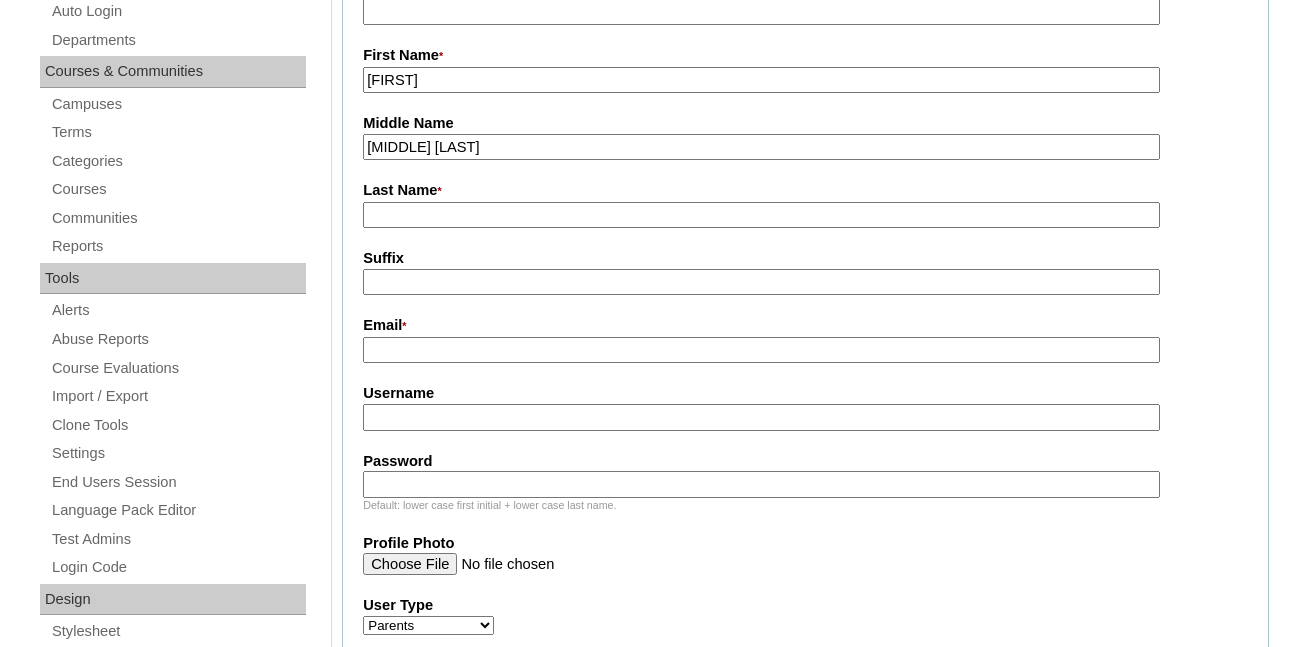 drag, startPoint x: 462, startPoint y: 140, endPoint x: 513, endPoint y: 135, distance: 51.24451 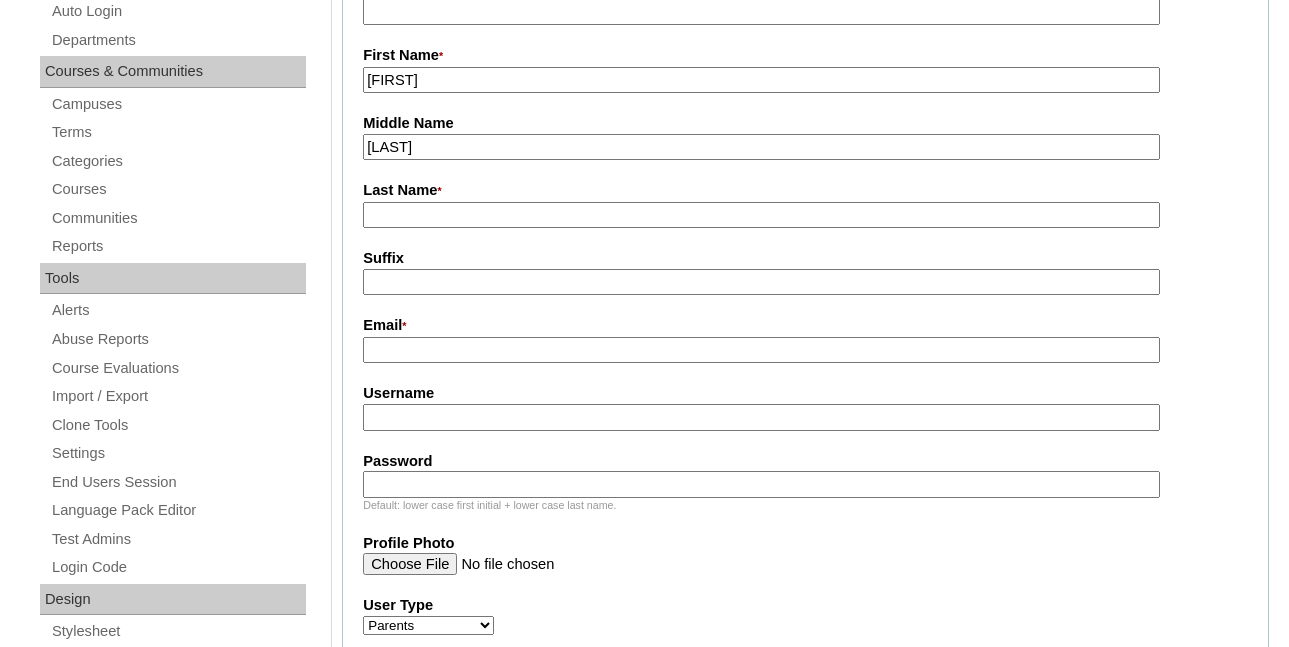 type on "Palonpon" 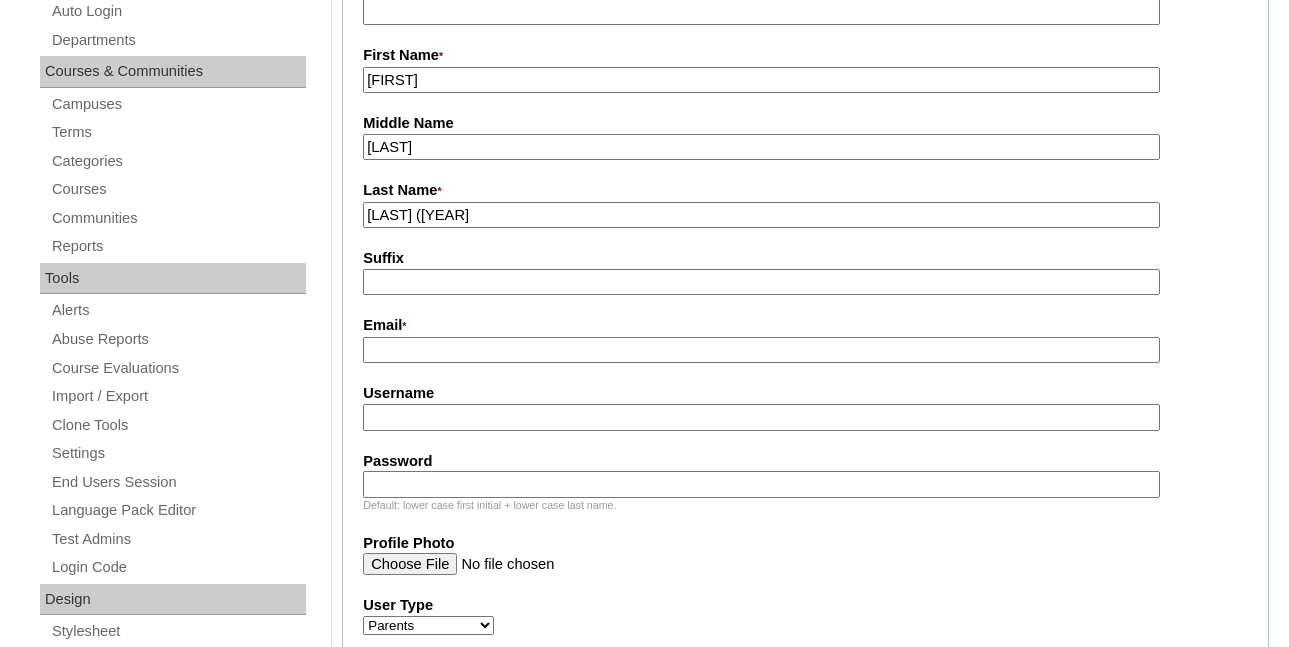type on "Bernas (2025)" 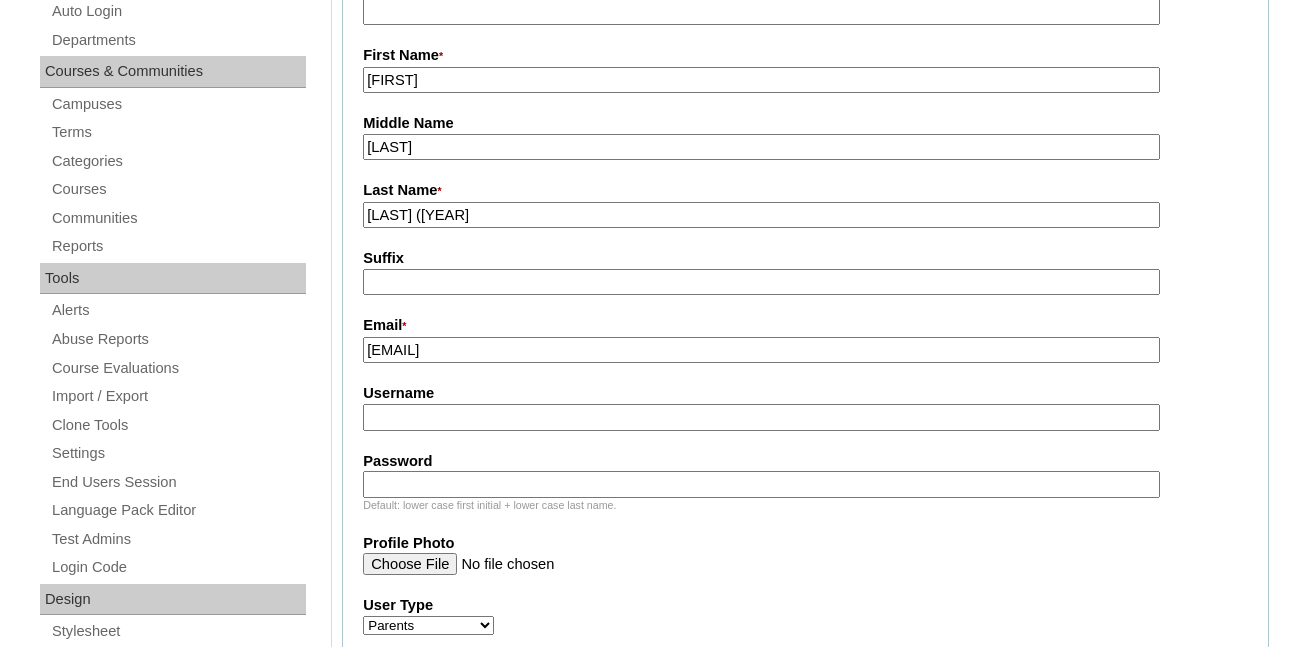 type on "epbernas@gmail.com" 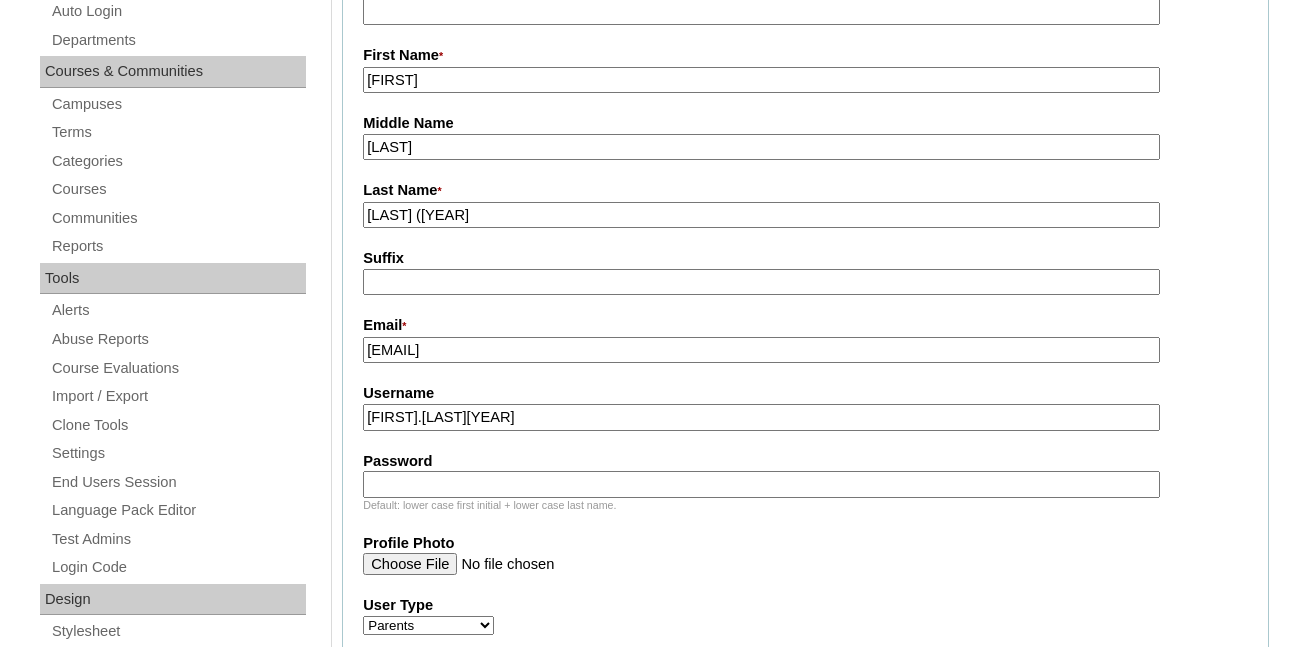 type on "Eleanor.Bernas2025" 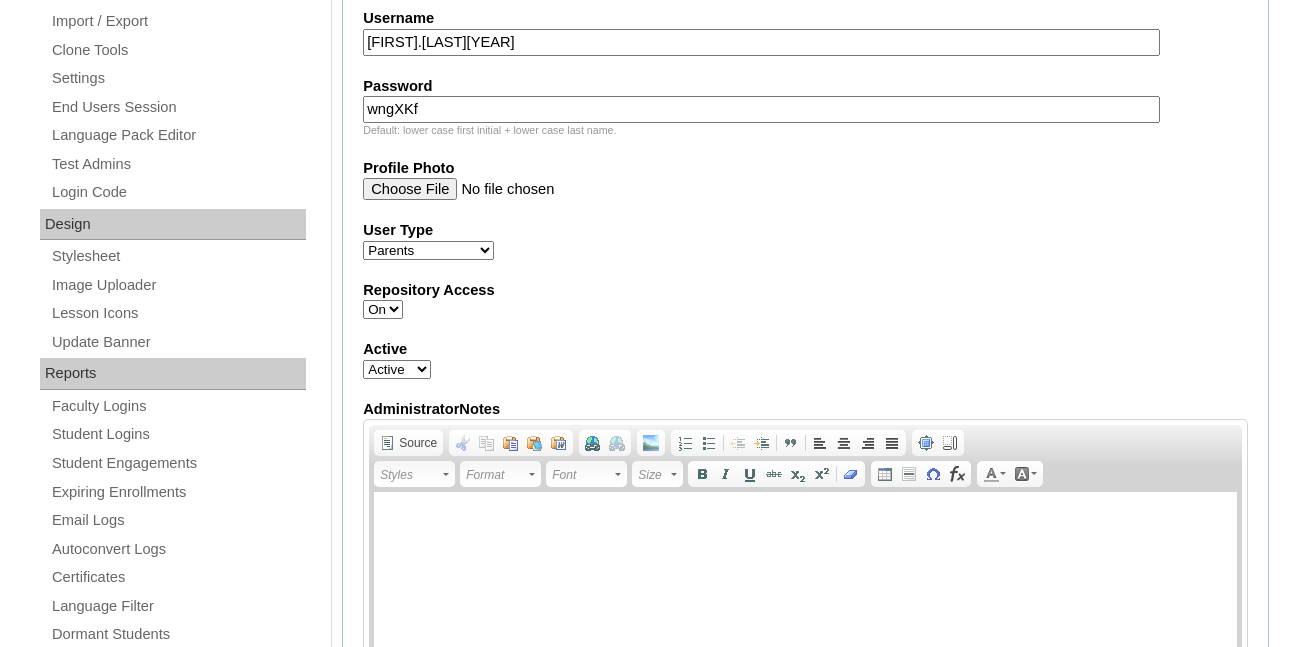 scroll, scrollTop: 930, scrollLeft: 0, axis: vertical 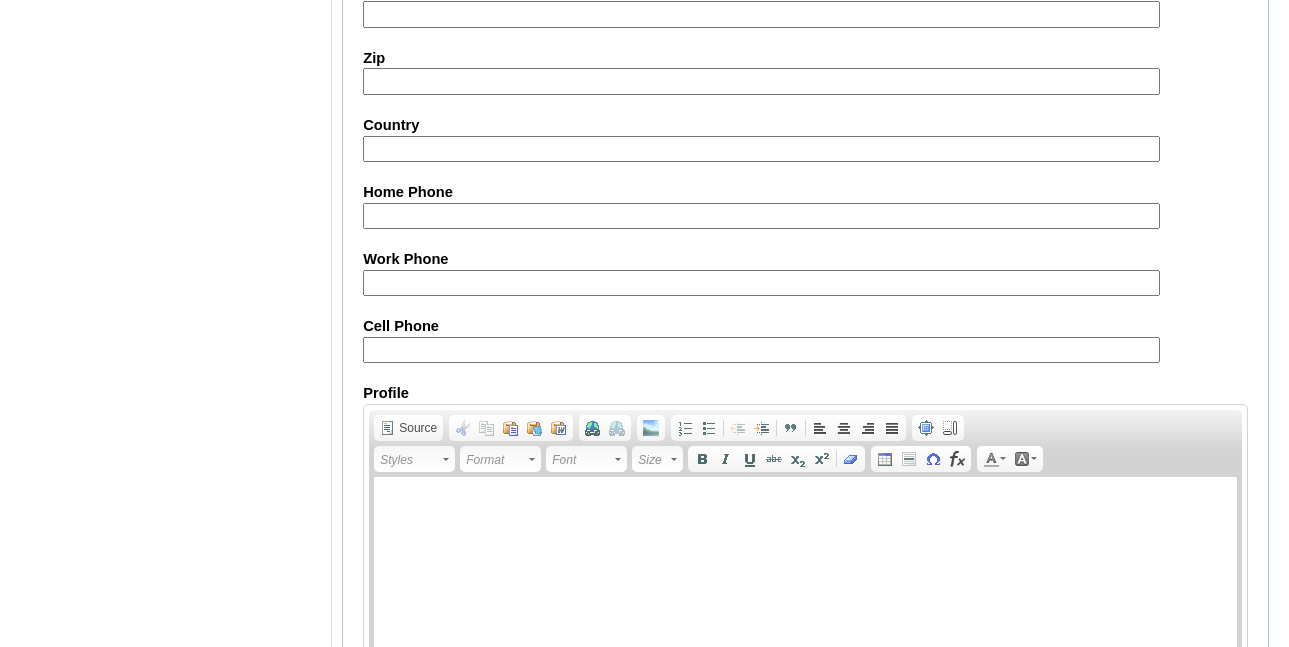 type on "wngXKf" 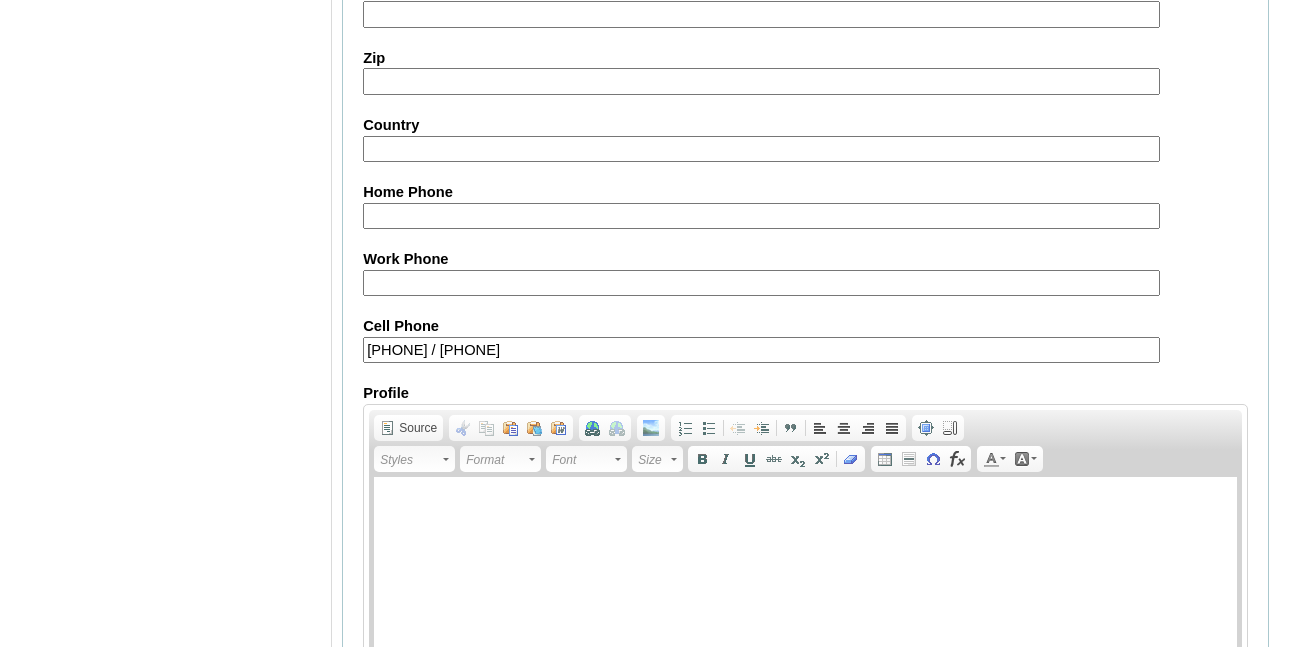 scroll, scrollTop: 2078, scrollLeft: 0, axis: vertical 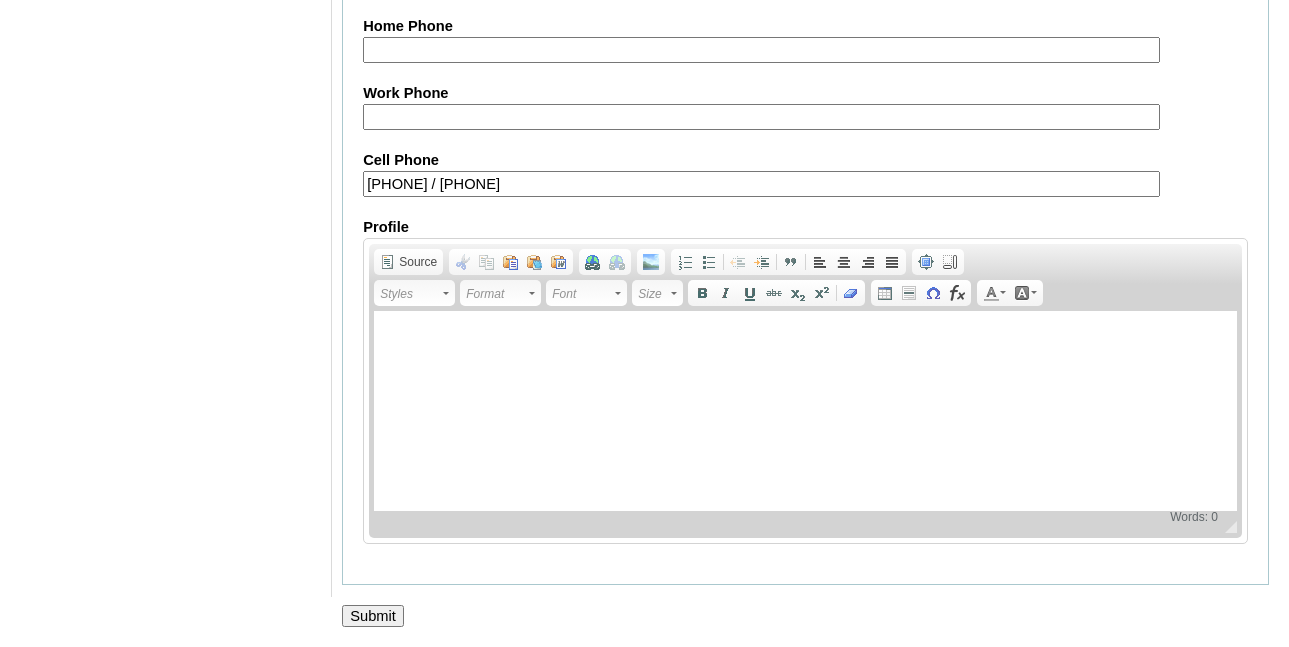 type on "63-9175102008 / 63-9178442007" 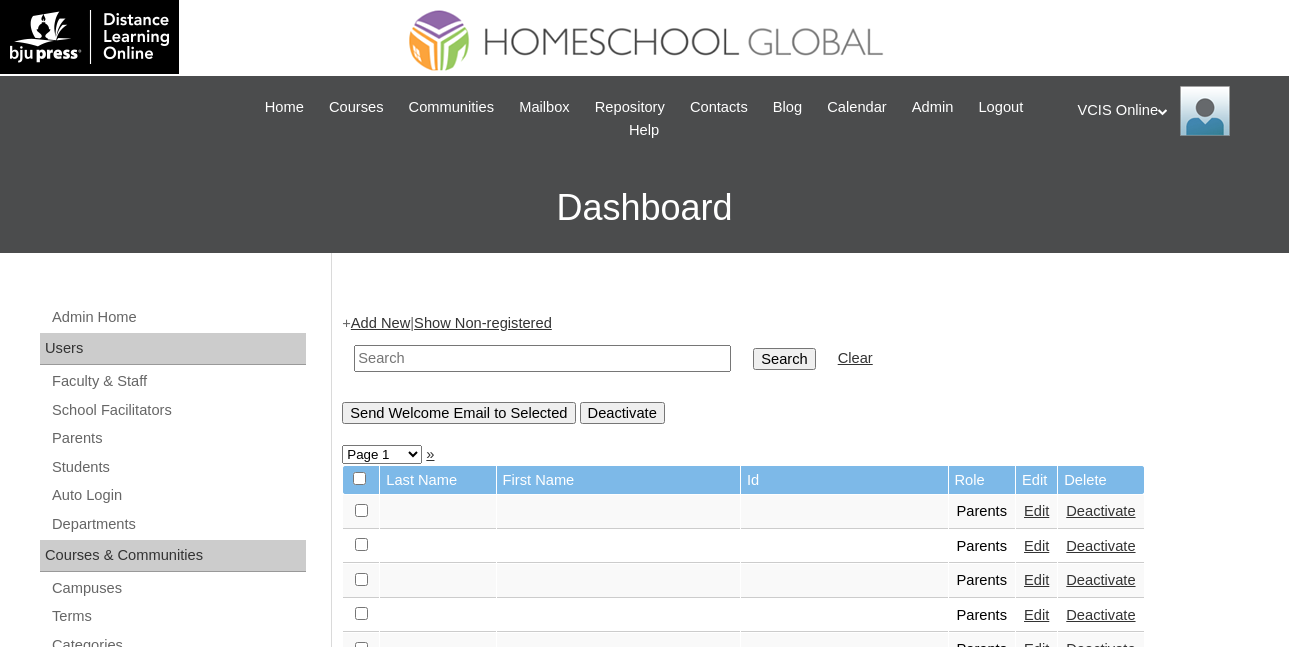 scroll, scrollTop: 0, scrollLeft: 0, axis: both 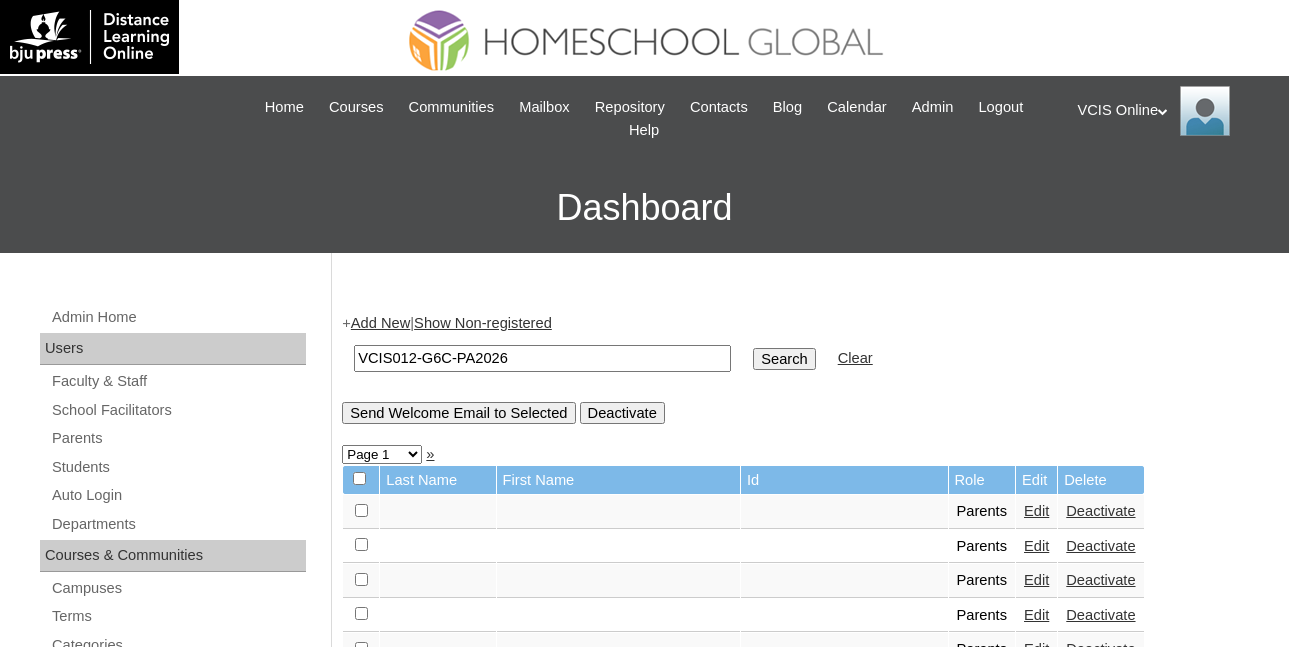 type on "VCIS012-G6C-PA2026" 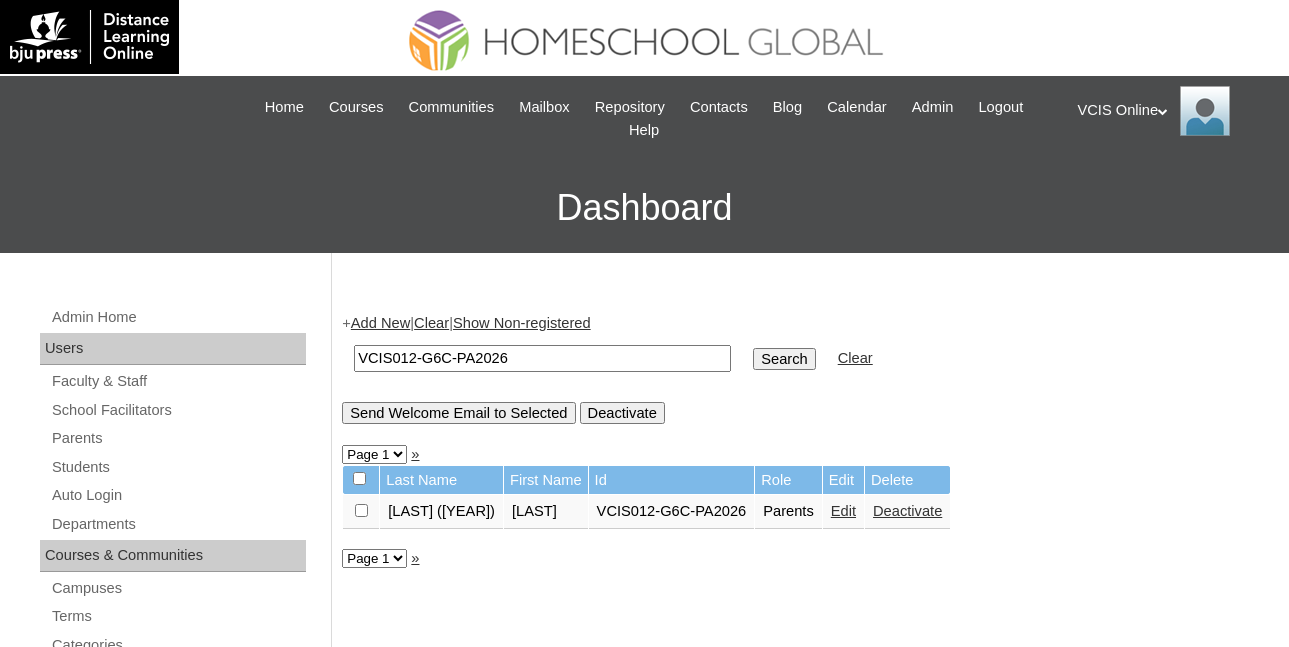 scroll, scrollTop: 0, scrollLeft: 0, axis: both 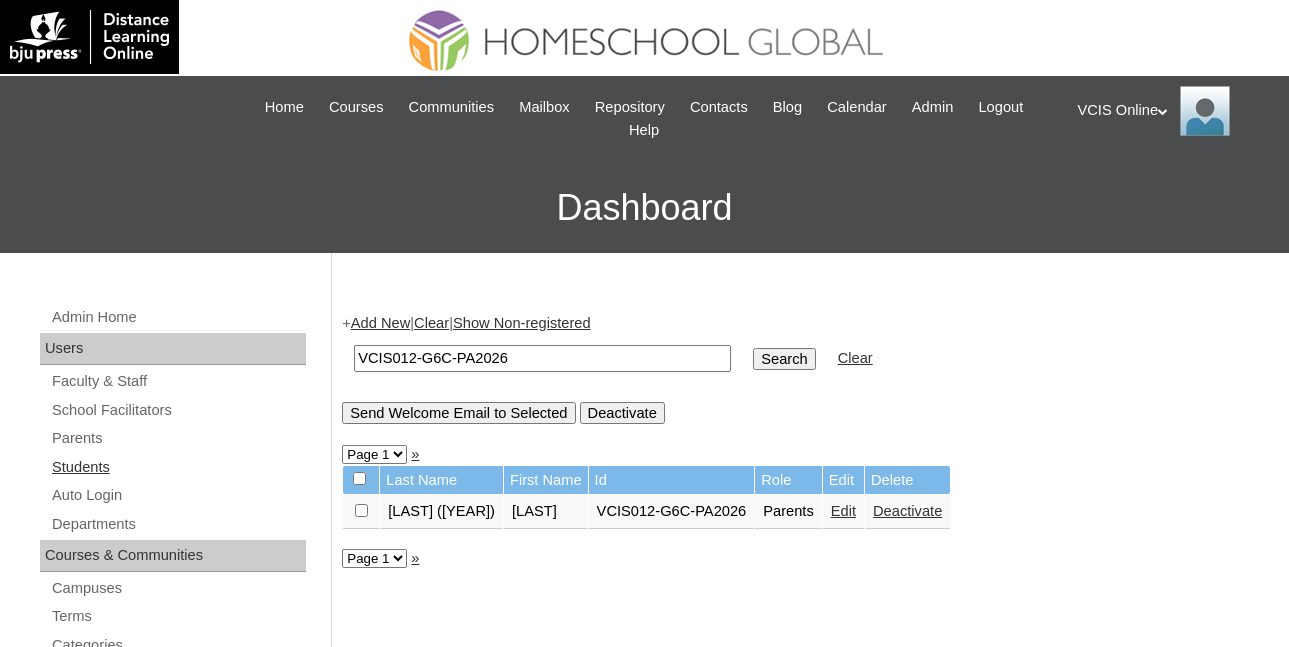 click on "Students" at bounding box center [178, 467] 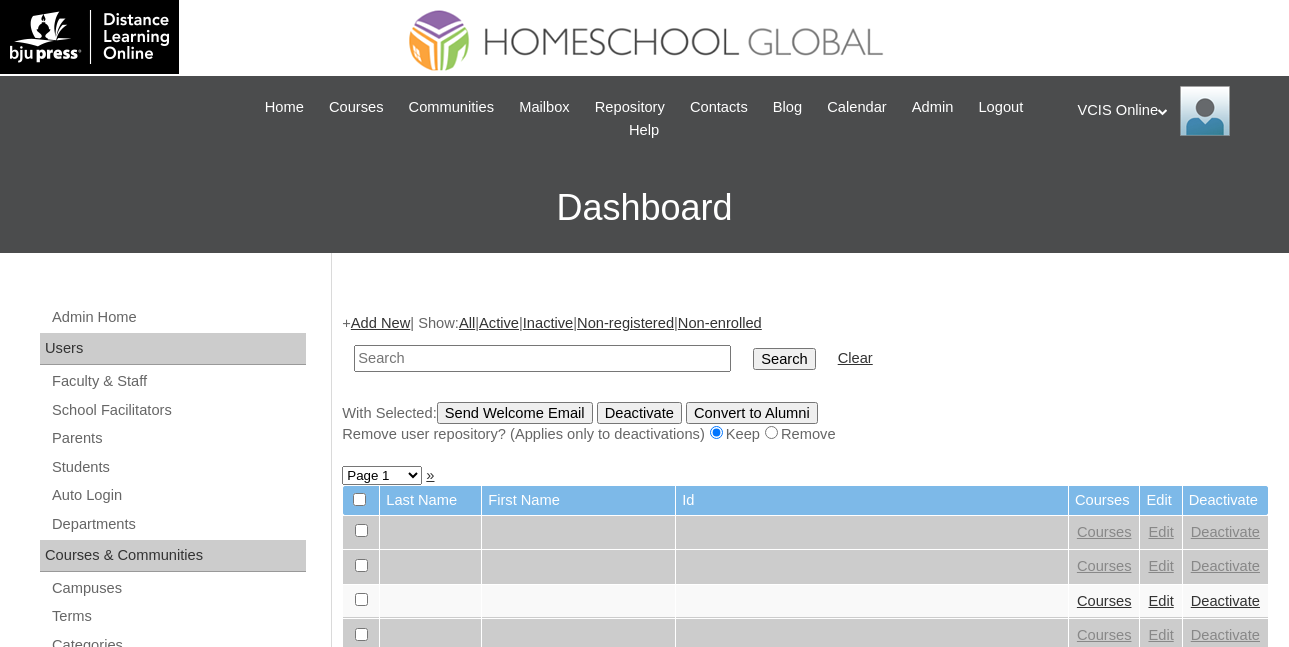 scroll, scrollTop: 0, scrollLeft: 0, axis: both 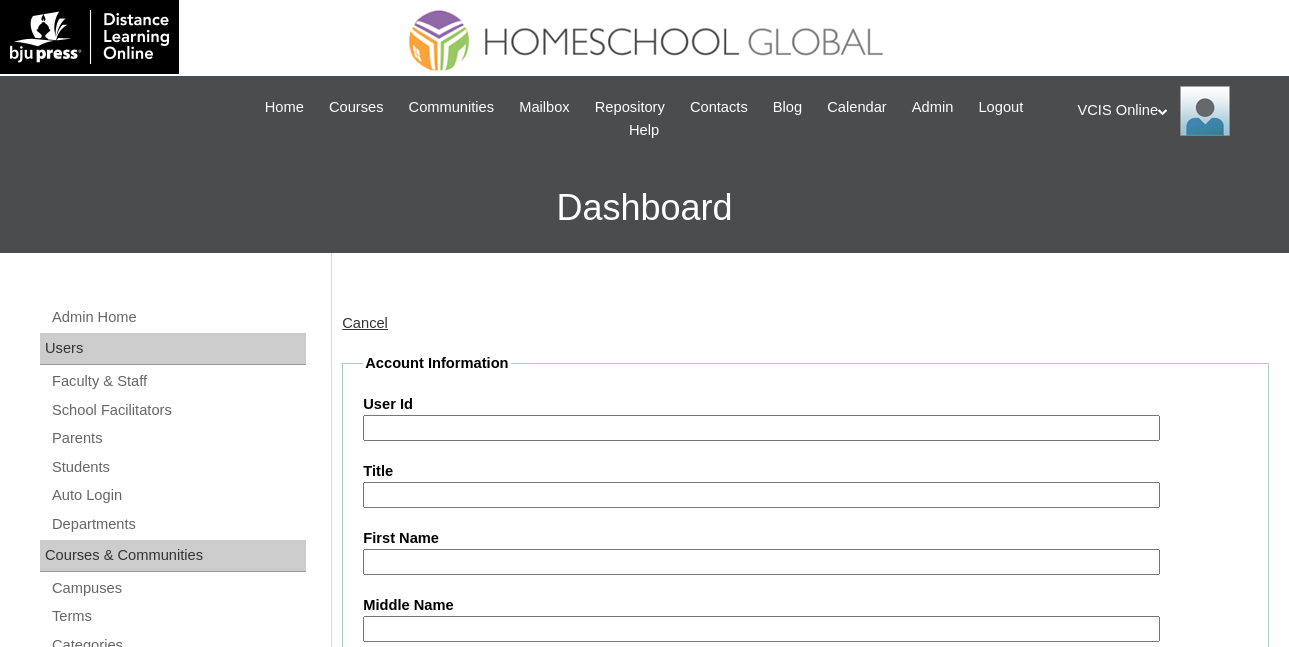 click on "User Id" at bounding box center [761, 428] 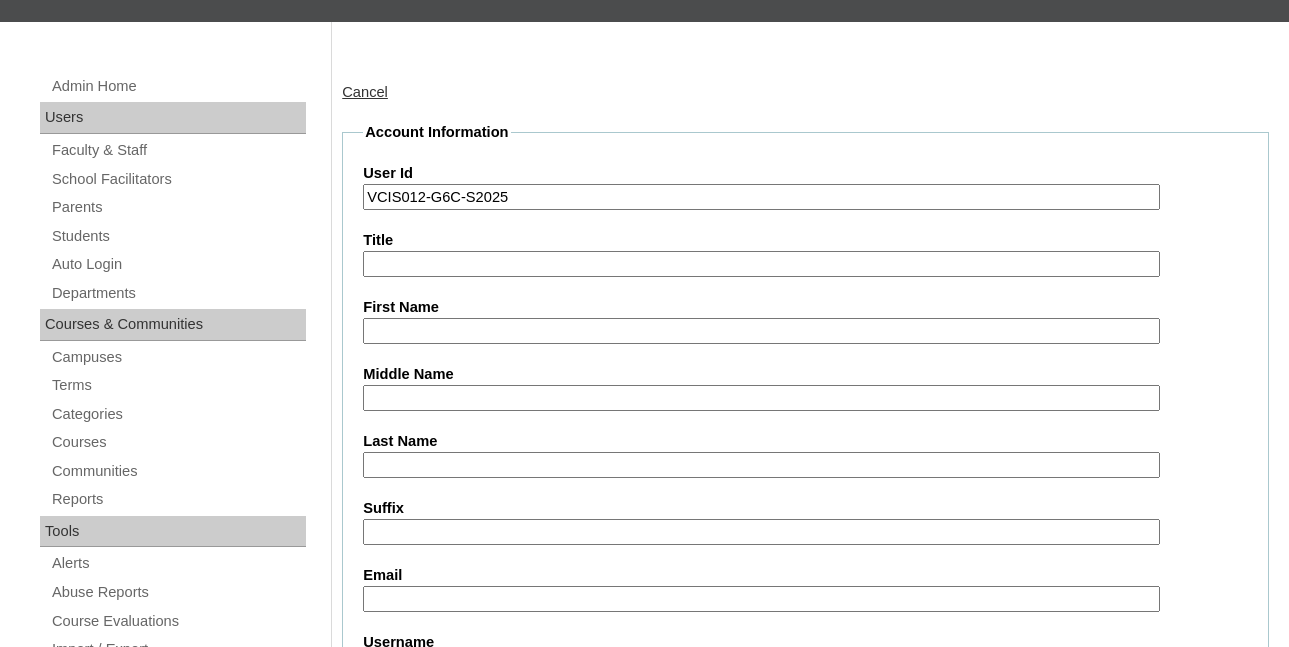 scroll, scrollTop: 391, scrollLeft: 0, axis: vertical 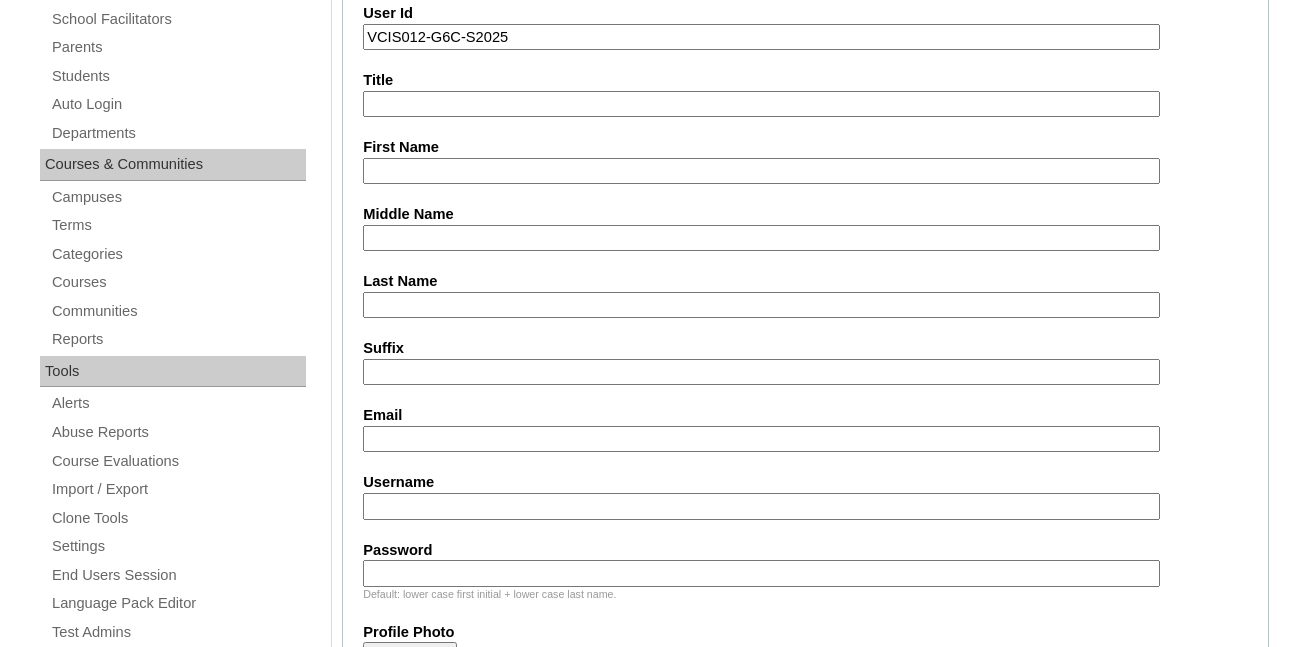 type on "VCIS012-G6C-S2025" 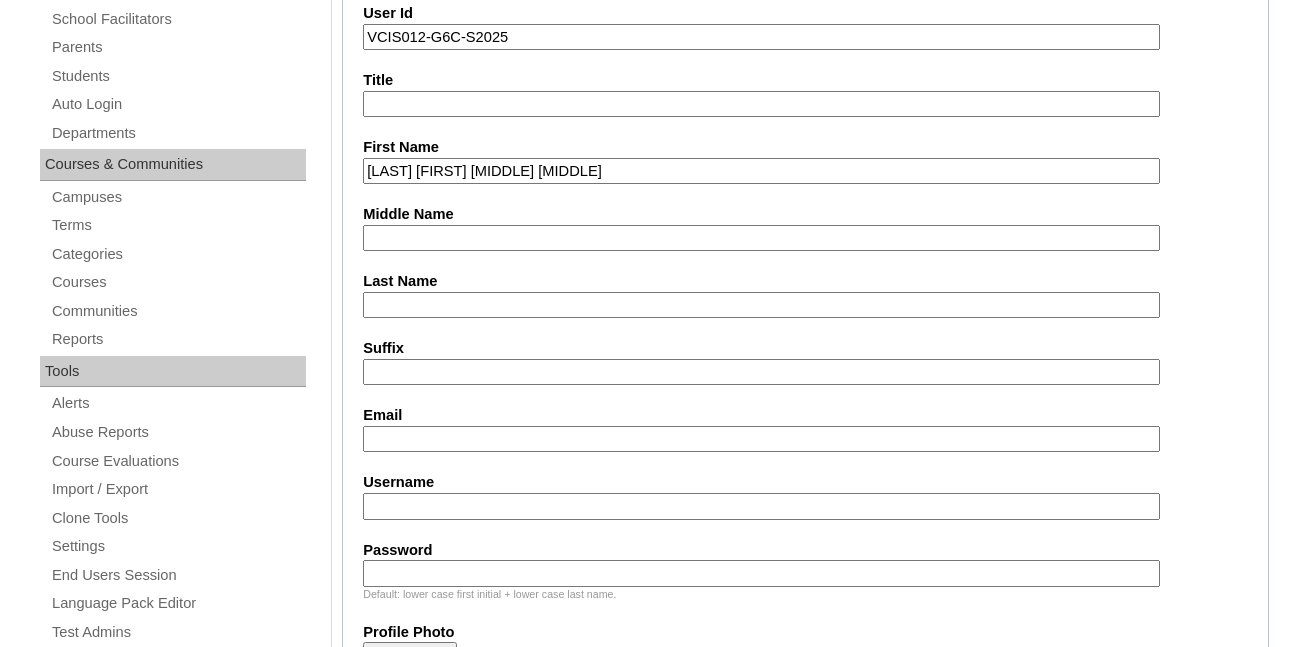 drag, startPoint x: 463, startPoint y: 164, endPoint x: 624, endPoint y: 180, distance: 161.79308 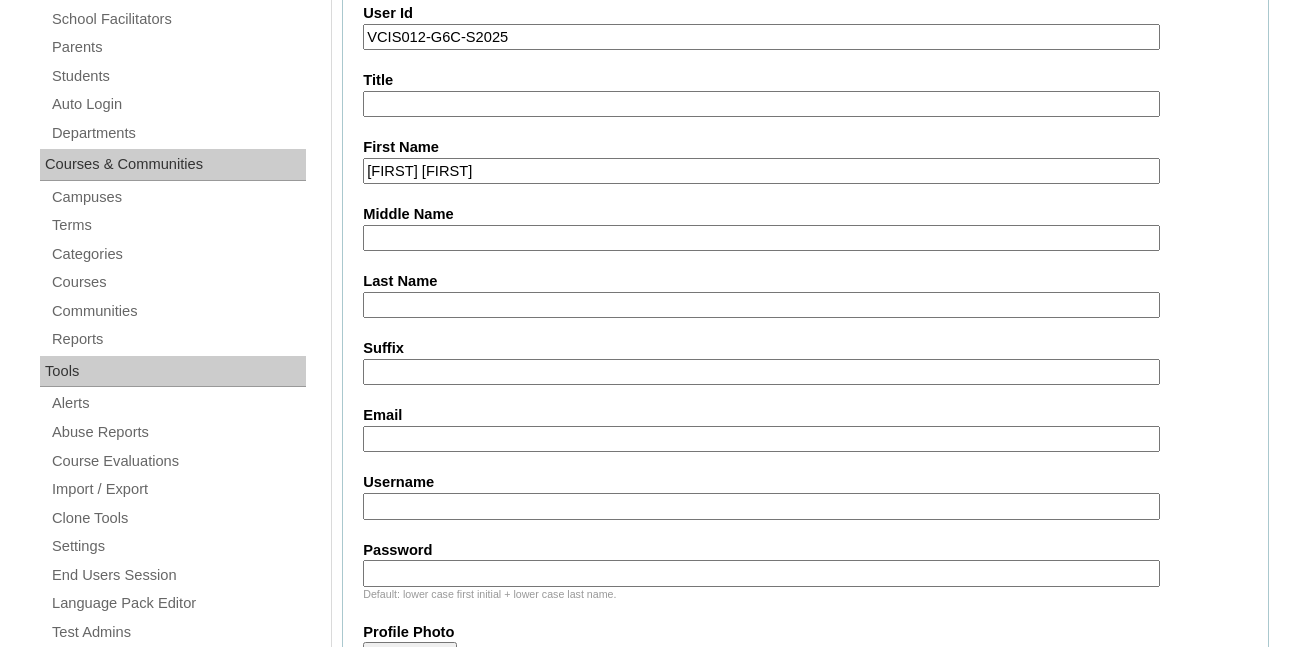 type on "Gabriel Enzo" 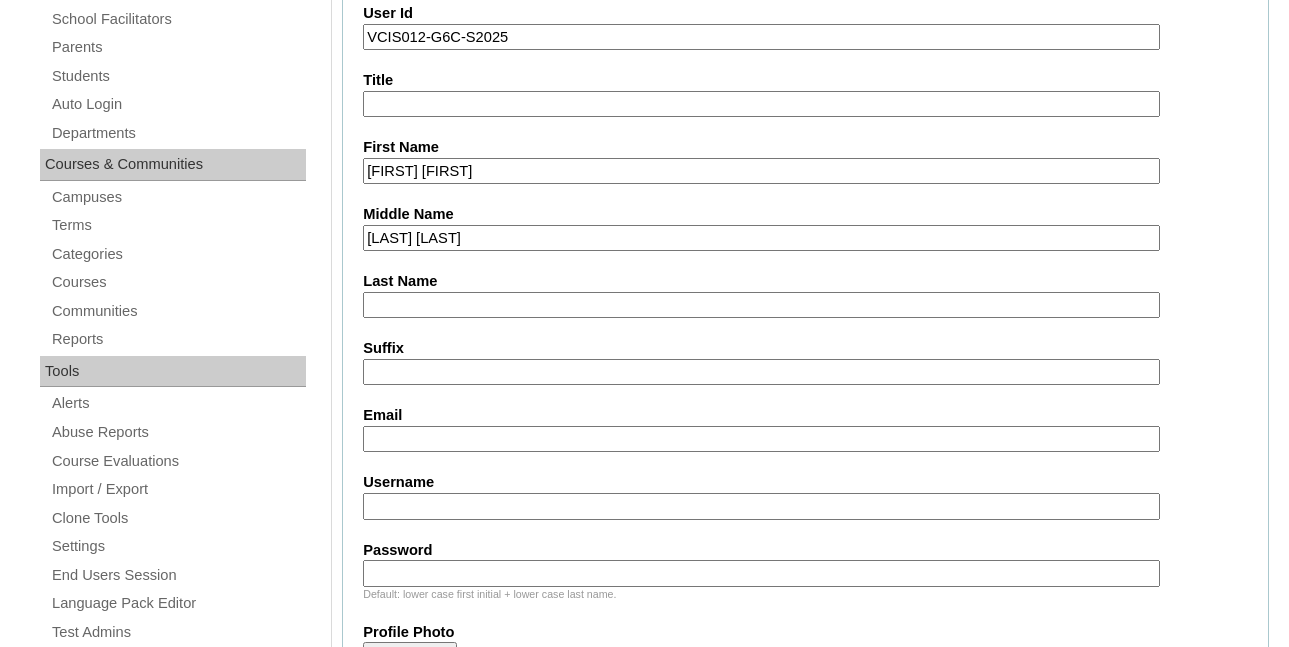 drag, startPoint x: 439, startPoint y: 237, endPoint x: 501, endPoint y: 237, distance: 62 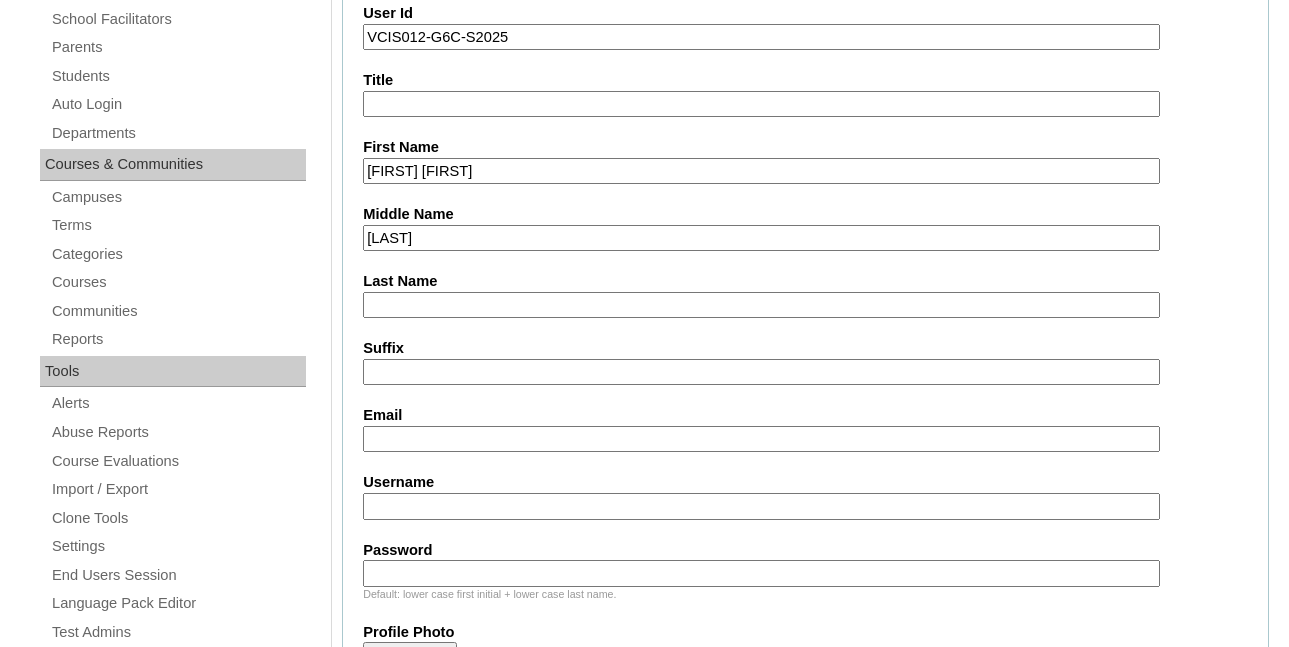 type on "Palonpon" 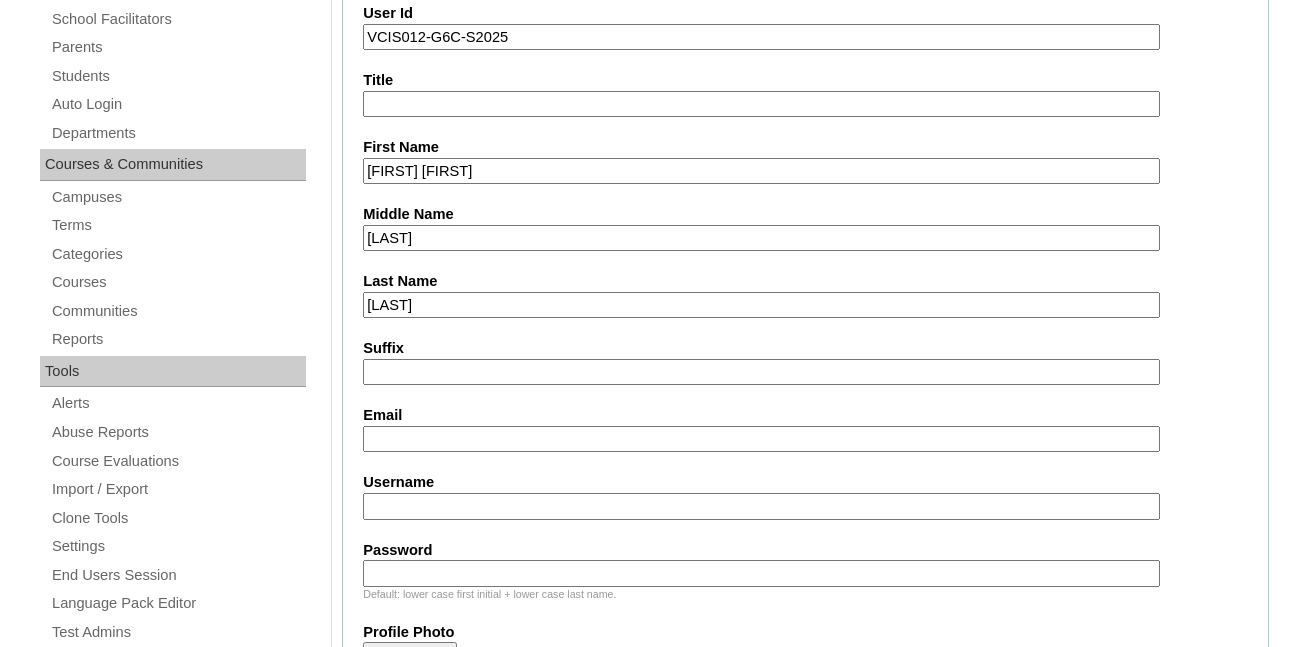 type on "Bernas" 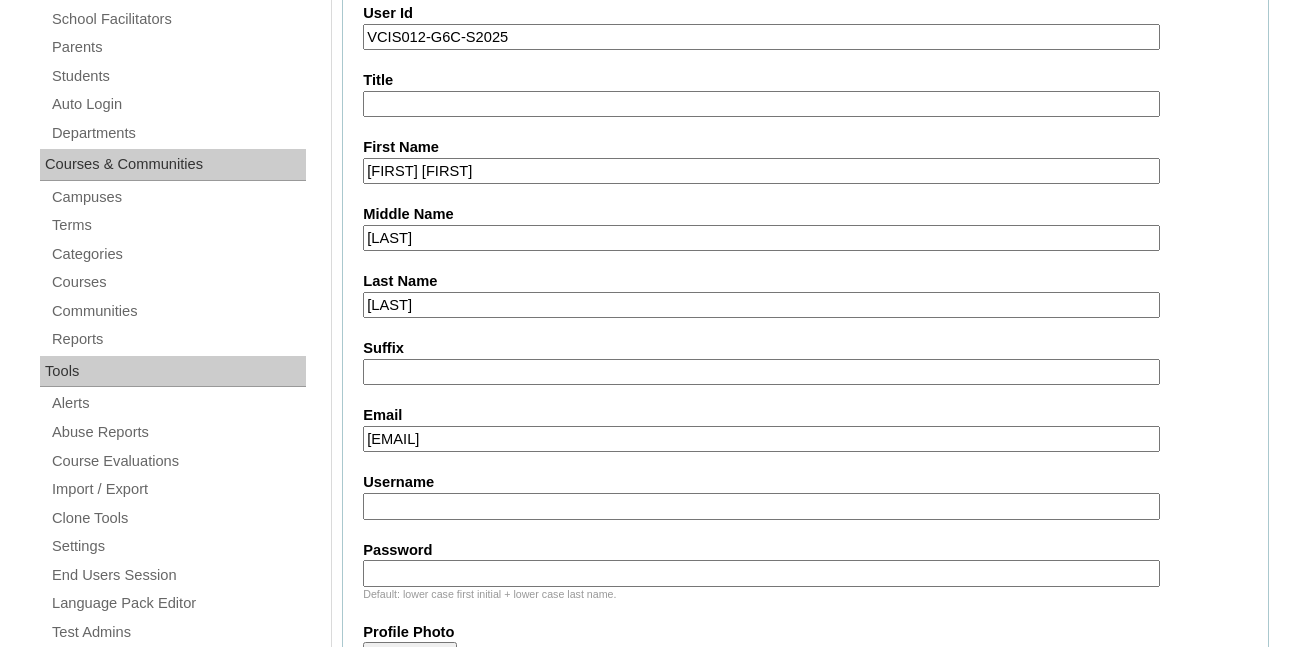 type on "gebernas.student@vcis.edu.ph" 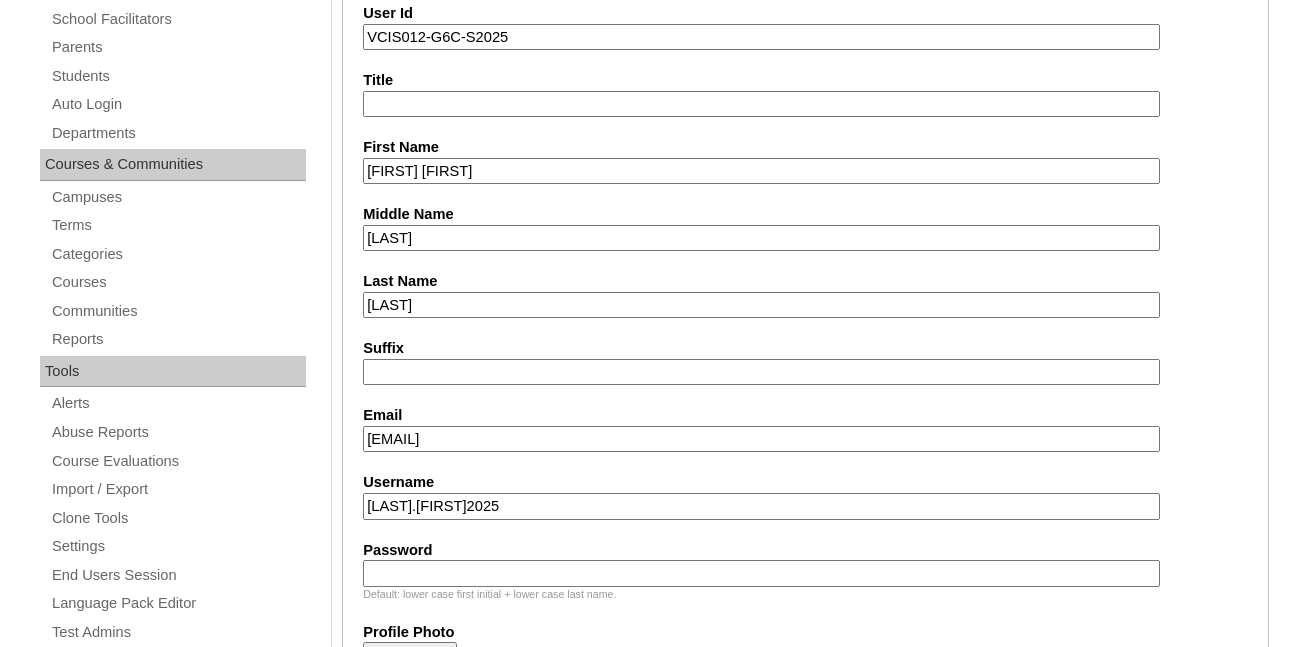 type on "Gabriel.Bernas2025" 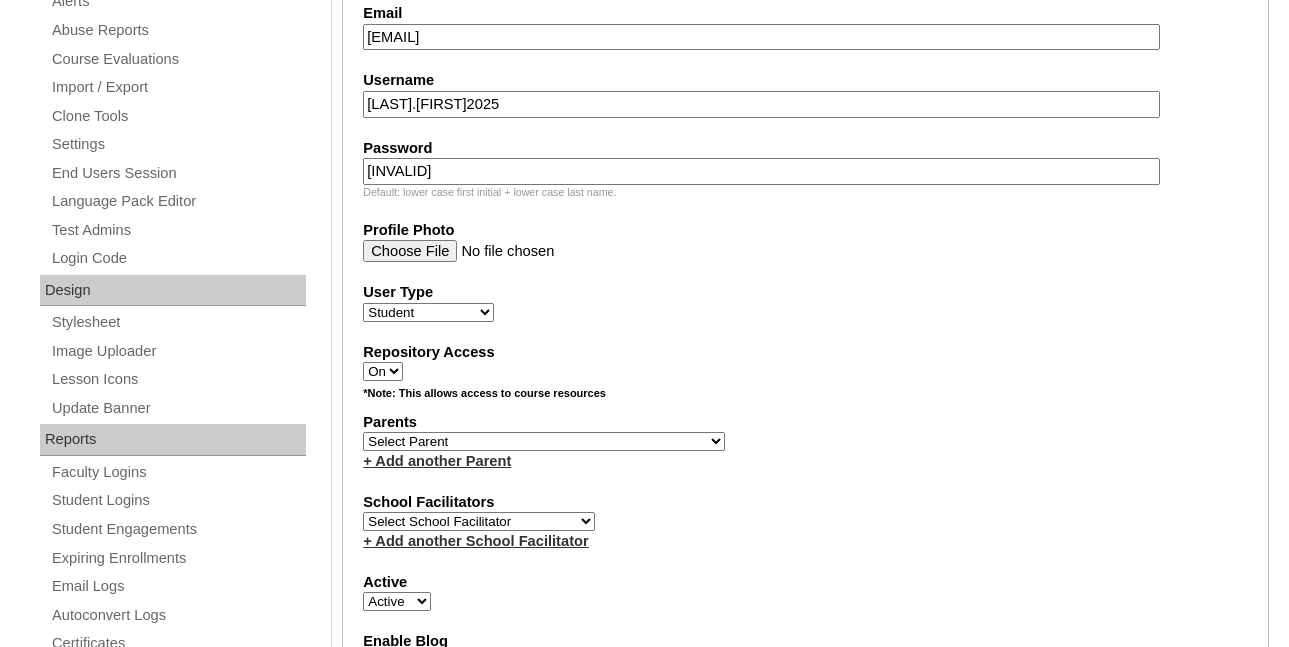 scroll, scrollTop: 918, scrollLeft: 0, axis: vertical 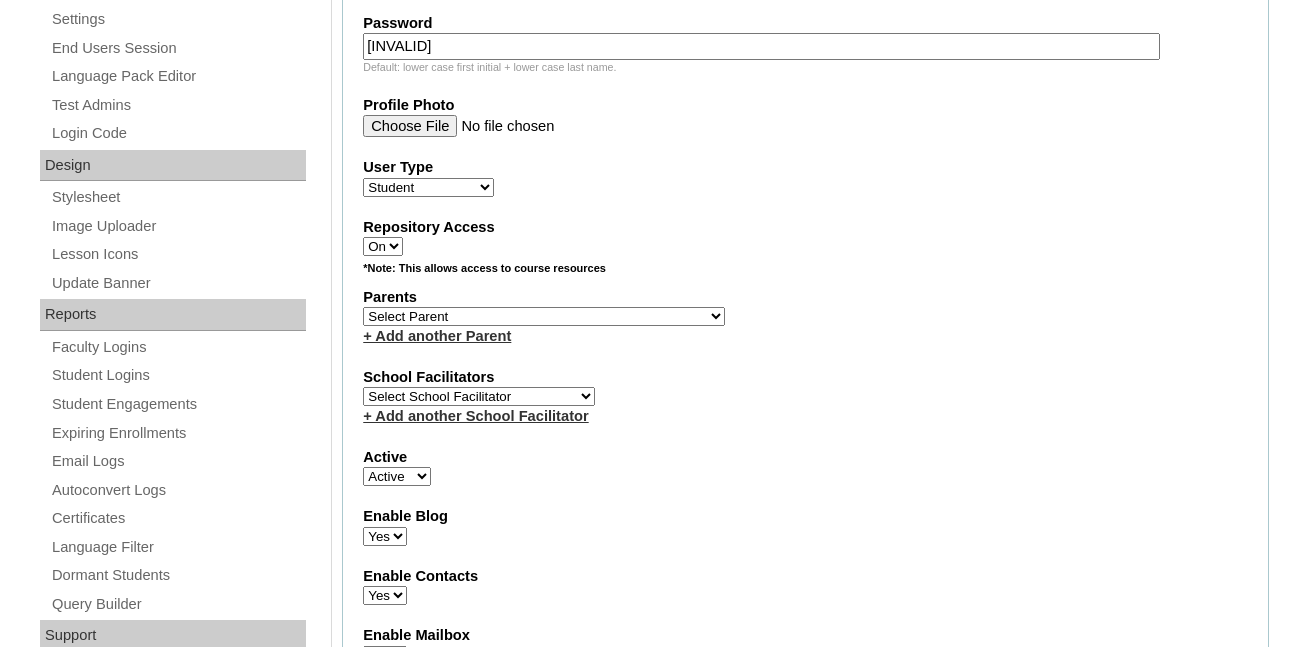 type on "MVGuKW" 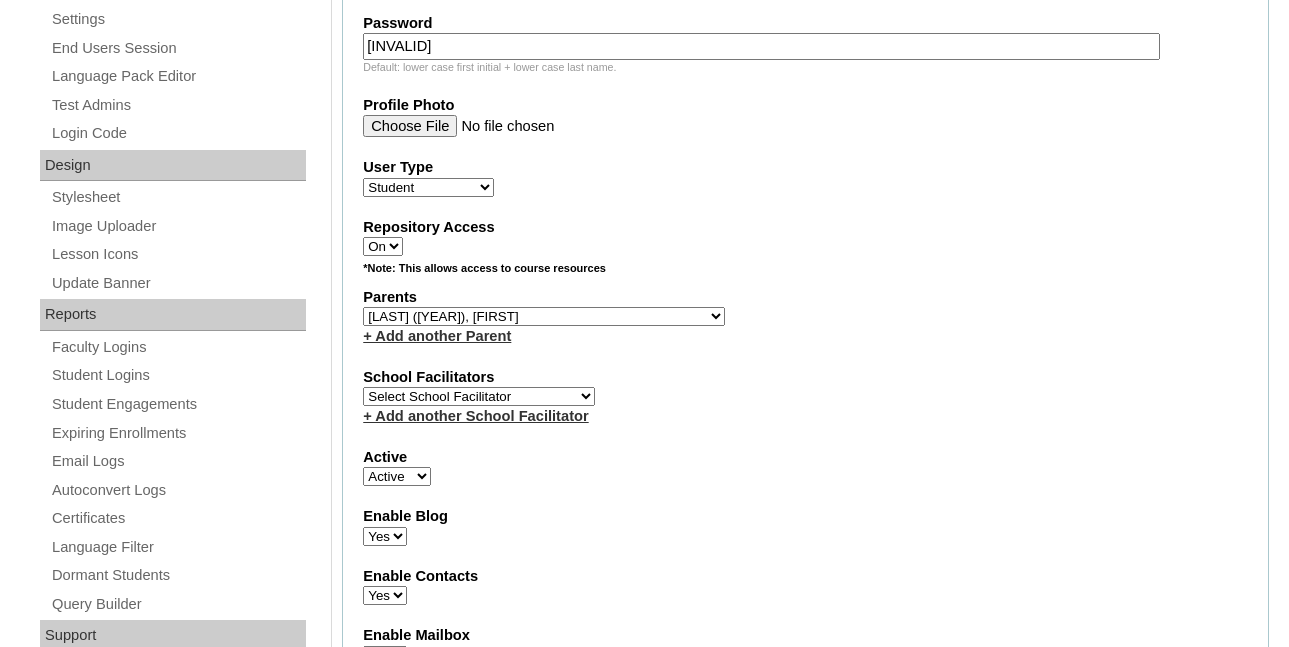 click on "Select Parent
,
,
,
,
,
,
,
,
,
,
,
,
,
,
,
,
,
,
,
,
,
,
,
,
,
,
,
,
,
,
,
,
,
,
,
,
,
,
,
, Earl
, Leona Mae
, Mark and Rem Facilitators Account
Abastillas, Ruby Anne
Adelantar, Christine
AGUILAR, PAULA BIANCA DE GUIA
AGUTO ABAD, MARIA KIMBERLY
Allego, (OLD) Jacqueline V.
Apostol (2025), Ma. Angelique
Arabia, Joy Pauline
Arca, Marinela
ARINGAY, Rona
AUSTRIA	, GENIE (2023)
Bahtiyorovic Mahkamov, Umid
Bajarias 2025, Ma. Luz
Balay , Jennie Rose
Balingit, 2025, Jennith
BALISBIS (2025), CHAREEN
Balubayan , Bleszl Grace
Banez, Mary Karmilita
Bayudan., Charo
Benitez, Maria Christina
Boosten, April Aro
Braga, Pilita Castro
Braga (new), Pilita
Briones, Keziah
Buncio, Sophia Ellen
Caalim, Kathleen Grace
Calangian (2025), Dexter
Cani (2025), Michelle Anne
Canlas, Maria Criselda
Carino (OLD), Catherina" at bounding box center (544, 316) 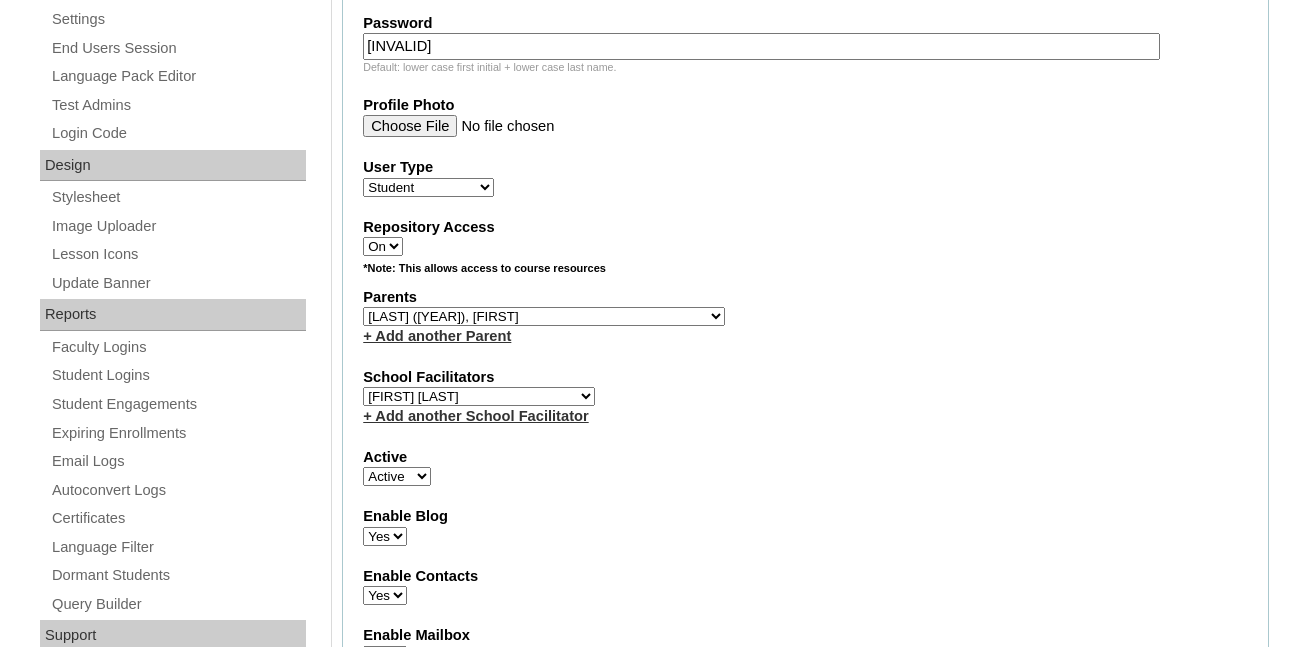 click on "Select School Facilitator
Norman Añain
Ruffa Abadijas
Mary Abella
Gloryfe Abion
Ariel Micah Albuero
Ariel Albuero OLD
KC Arciaga
Denise Ayado
Ruth Maye Bacani
May Bautista
Zaida Belbar
Daniella Benitez
Marielle Bermas
Jamie Ann Bleza
Mark Christian Braganza
Anj Brequillo
Melody Broqueza
Ruth Catherine Caña
Kit Cachuela
Jethro Francis Cagas
Camille Canlas
Mescel Capoquian
Mitchelle Carlos
Rose Castillo
Paula Mae Catalan
Jeremy Ann Catunao
Charlene Mae Chiong
Cla Chua
Cyrene Chua
Joshua Cobilla
Clarissa Joy Colimbino
Alvin Cruz
Ma. Katrina Helena Dabu
Krizle Fidelis De Vera
Henrick Jess Del Mundo
Precious Haziel Del Rosario
Reyna Lou Dela Pasion
Ritchel Densing
Alex Diaz
Alexandra Diaz
Alexandra Diaz
Patricia Diomampo-Co
Therese Margaurite Domingo
dontuse dontuse
Charrise Encina
VCIS TEACHER ENGLISH 5678
Chiaralyn Escamillas
Princess  Farrales
Kaye Felipe
Lery Garcia
Carmina Generalao
Racel Gonzales" at bounding box center [479, 396] 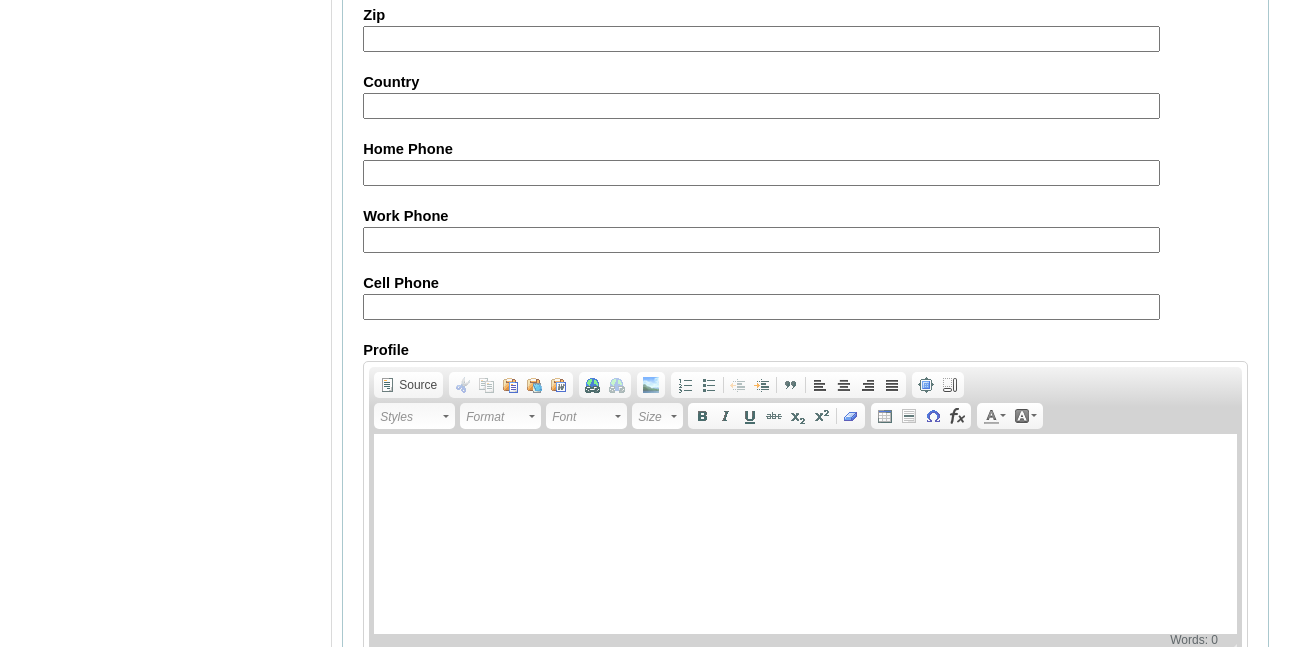 scroll, scrollTop: 2299, scrollLeft: 0, axis: vertical 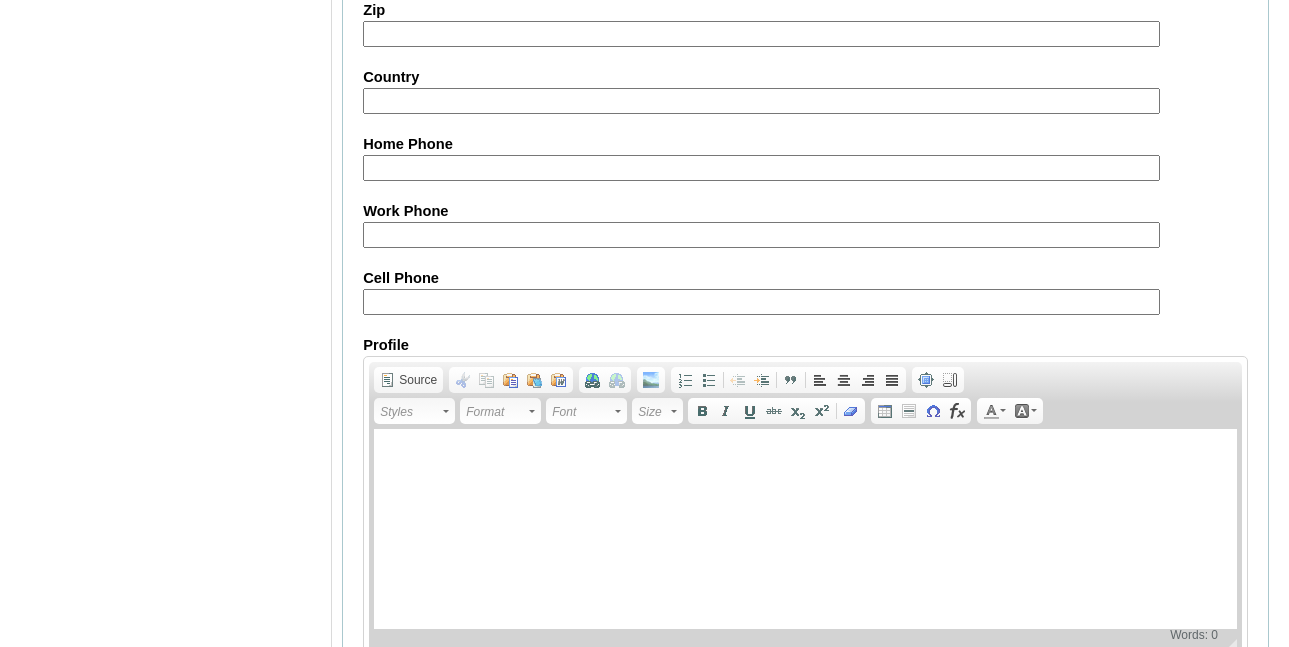 click on "Cell Phone" at bounding box center (761, 302) 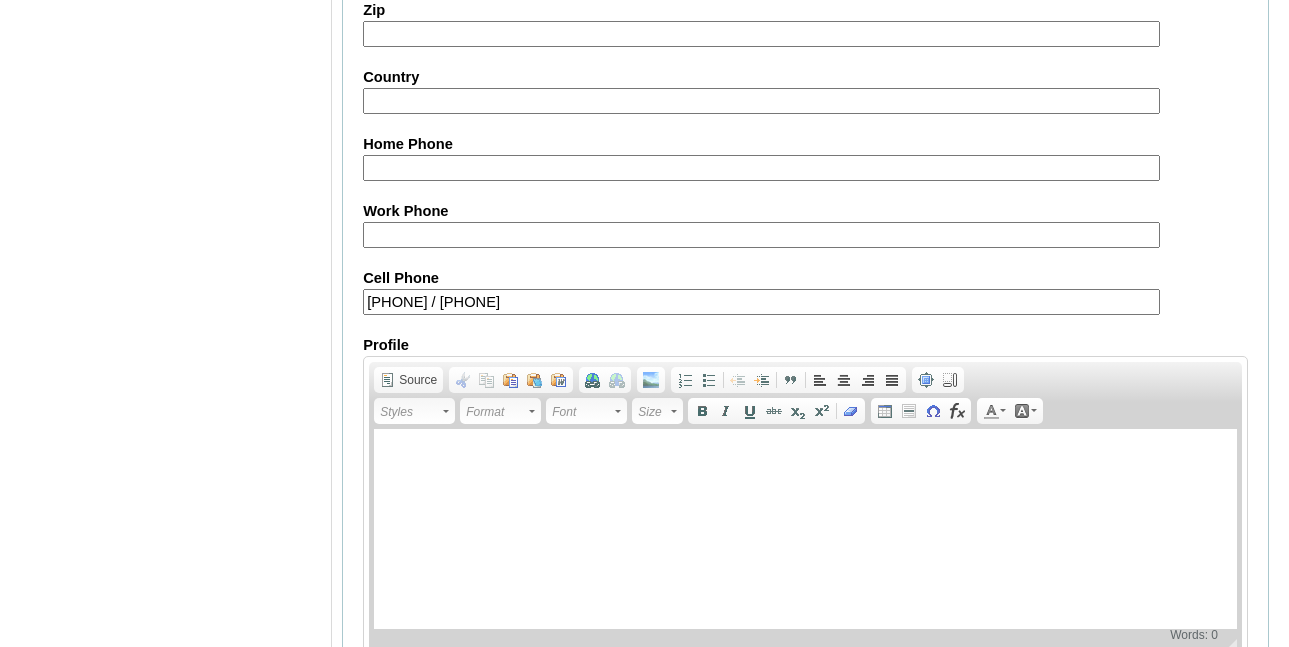 scroll, scrollTop: 2419, scrollLeft: 0, axis: vertical 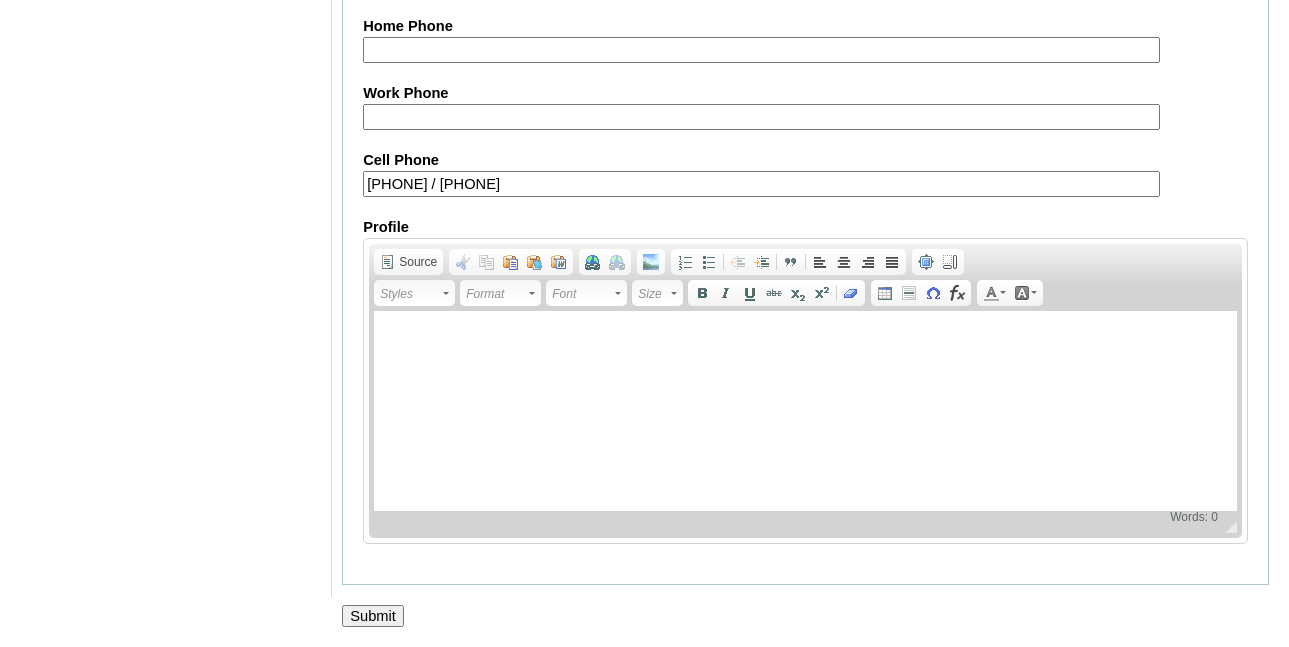 type on "63-9175102008 / 63-9178442007" 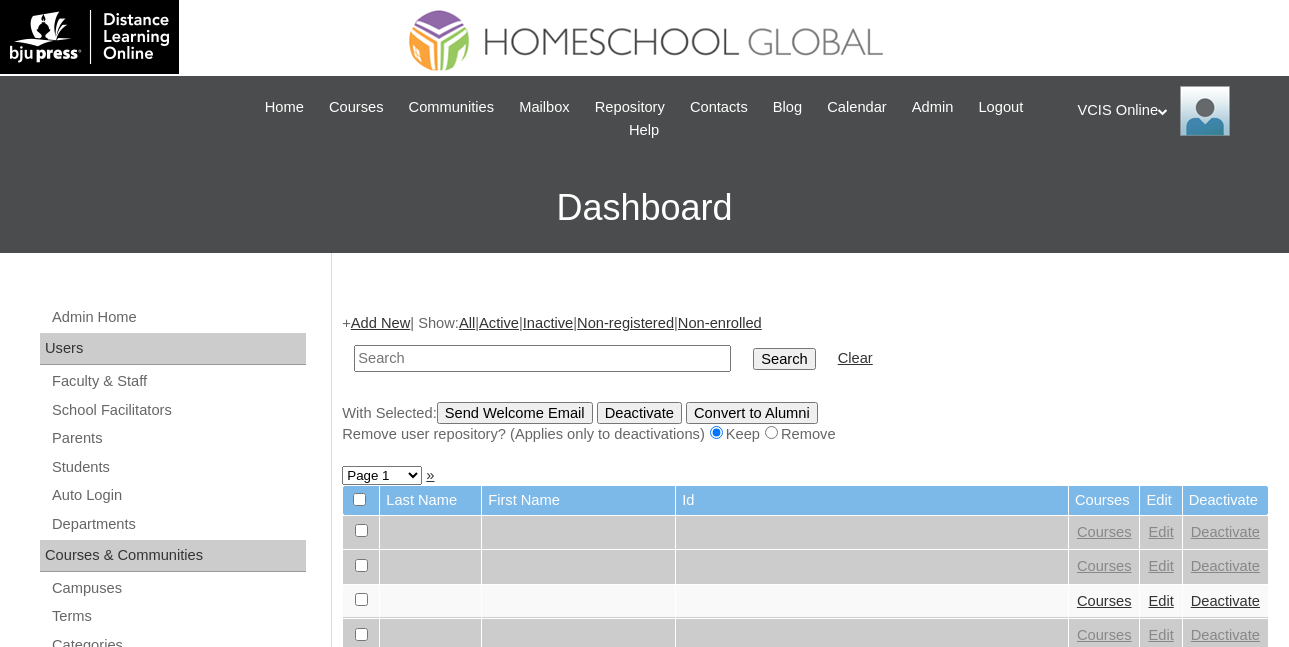 scroll, scrollTop: 0, scrollLeft: 0, axis: both 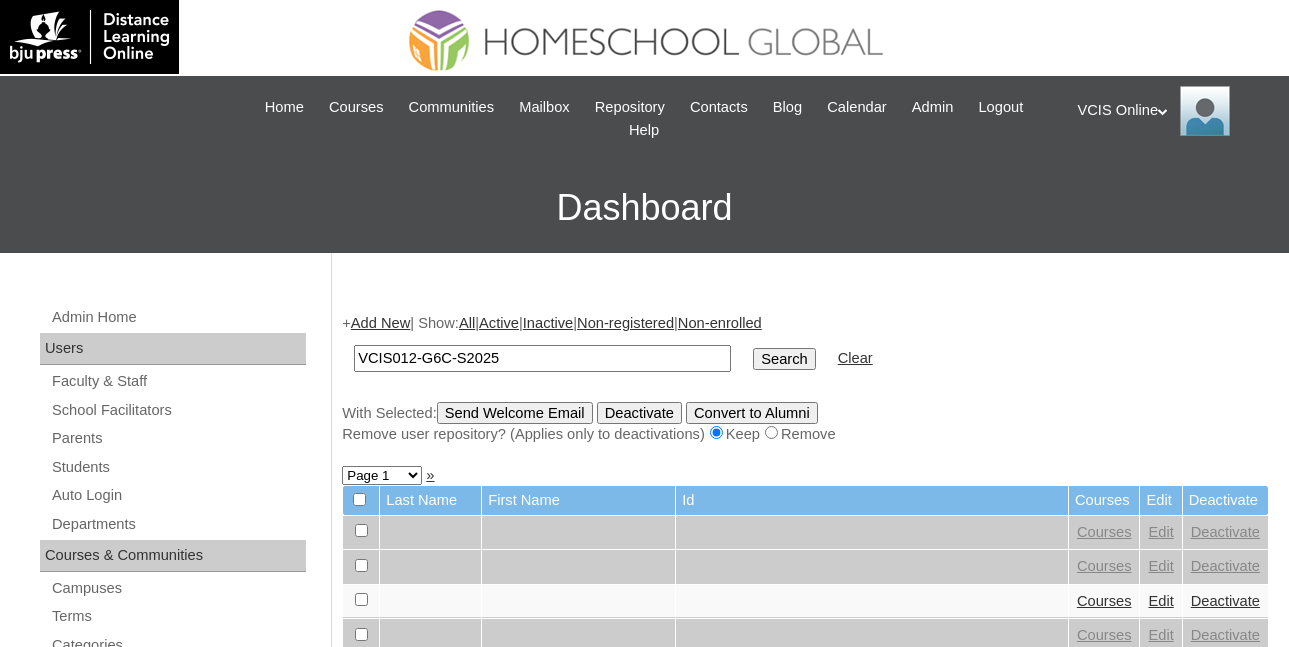 type on "VCIS012-G6C-S2025" 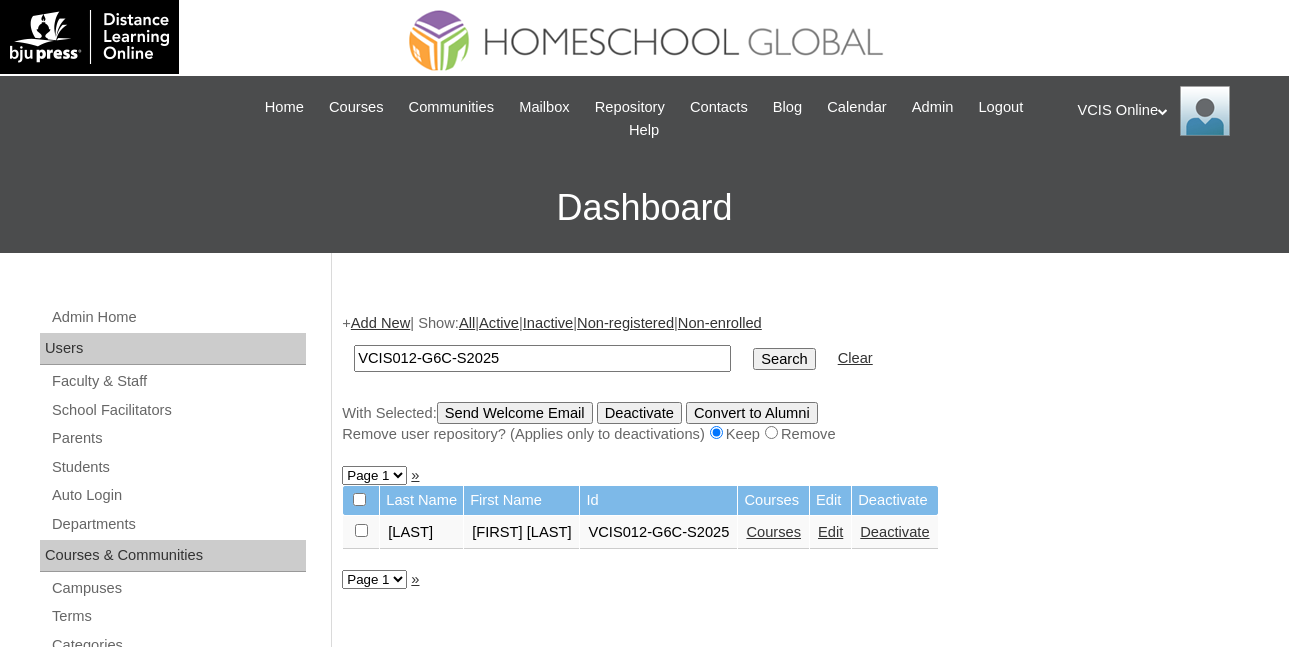 scroll, scrollTop: 0, scrollLeft: 0, axis: both 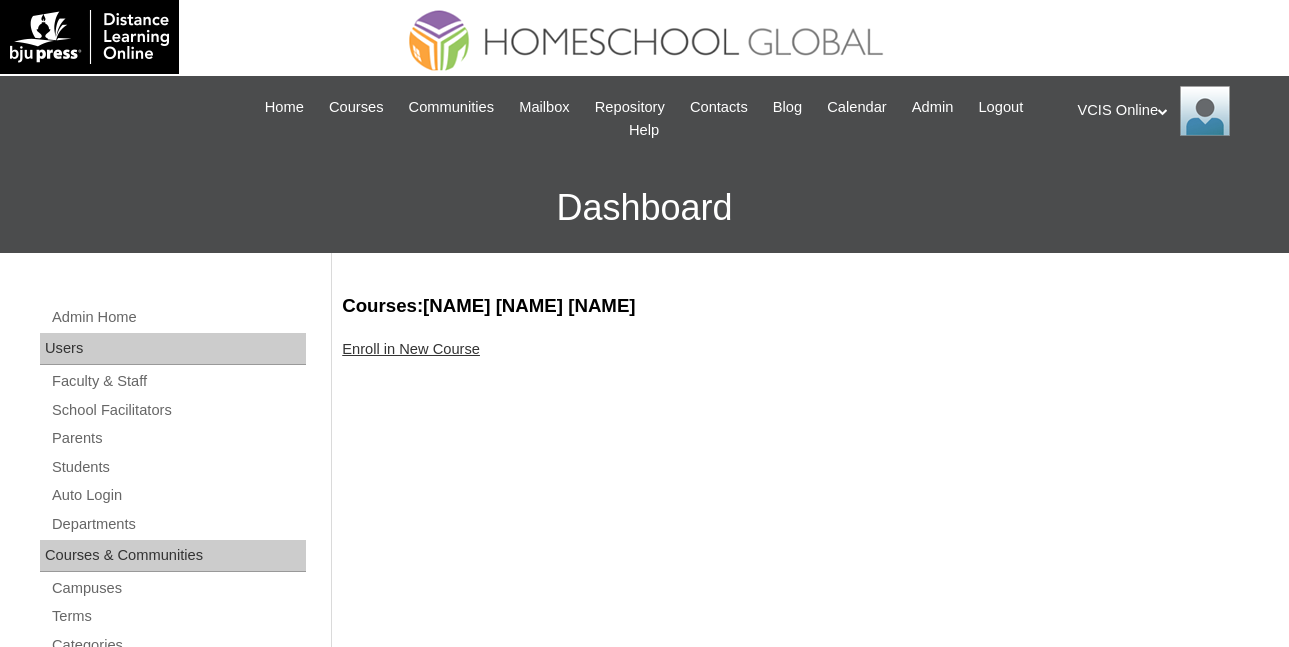 click on "Enroll in New Course" at bounding box center (411, 349) 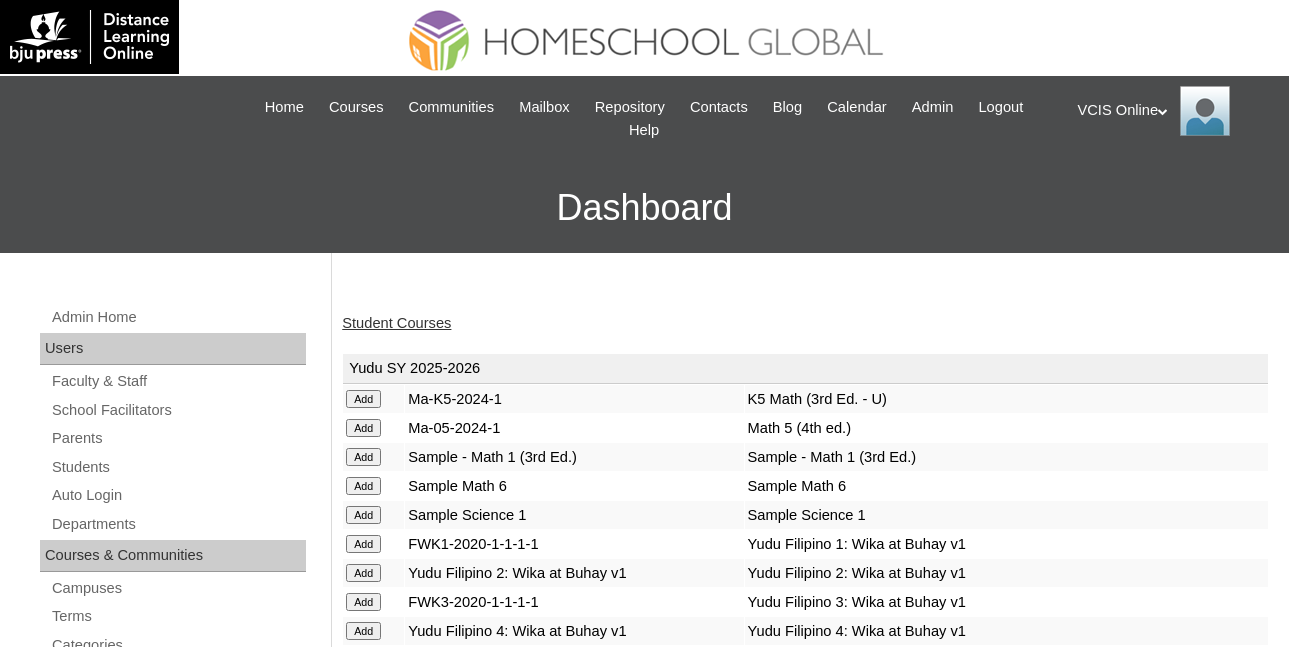 scroll, scrollTop: 0, scrollLeft: 0, axis: both 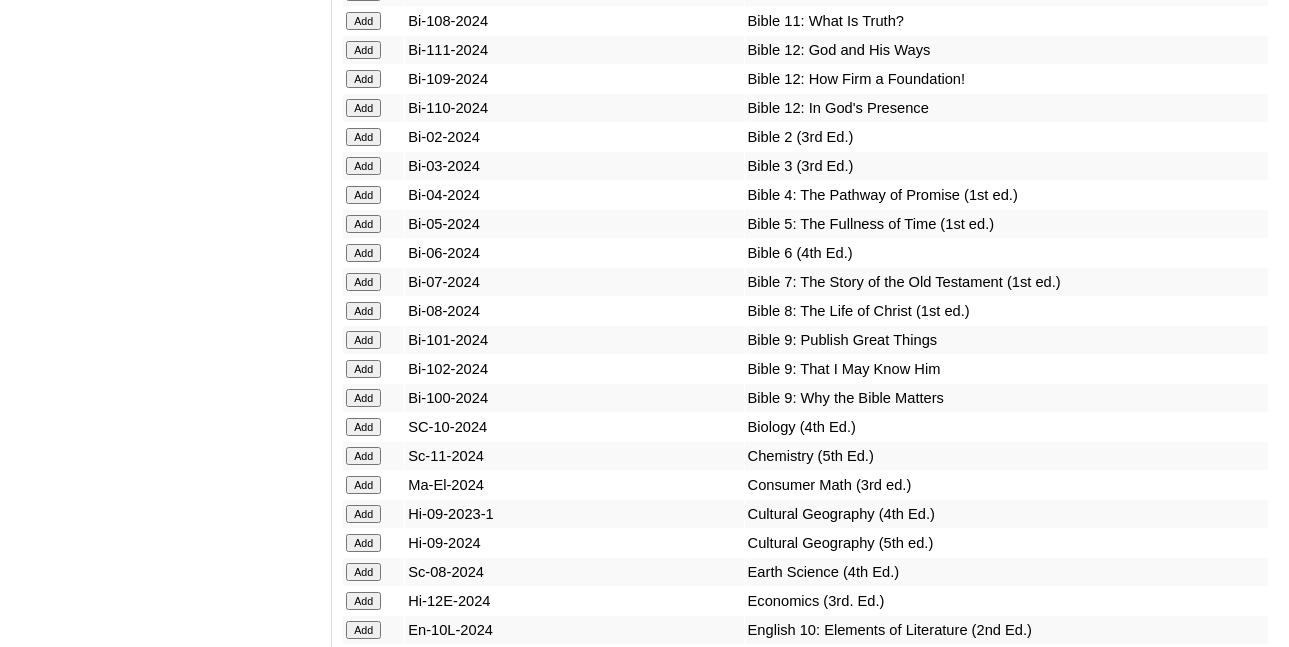 click on "Add" at bounding box center [363, -4363] 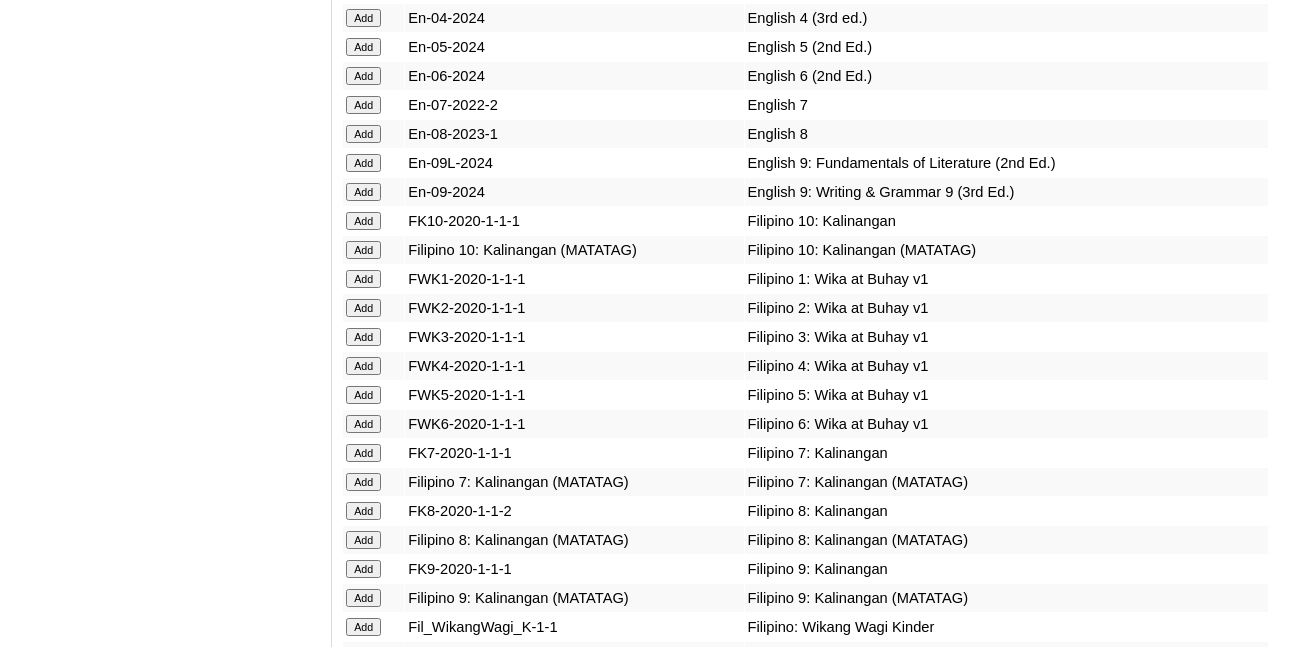 scroll, scrollTop: 5632, scrollLeft: 0, axis: vertical 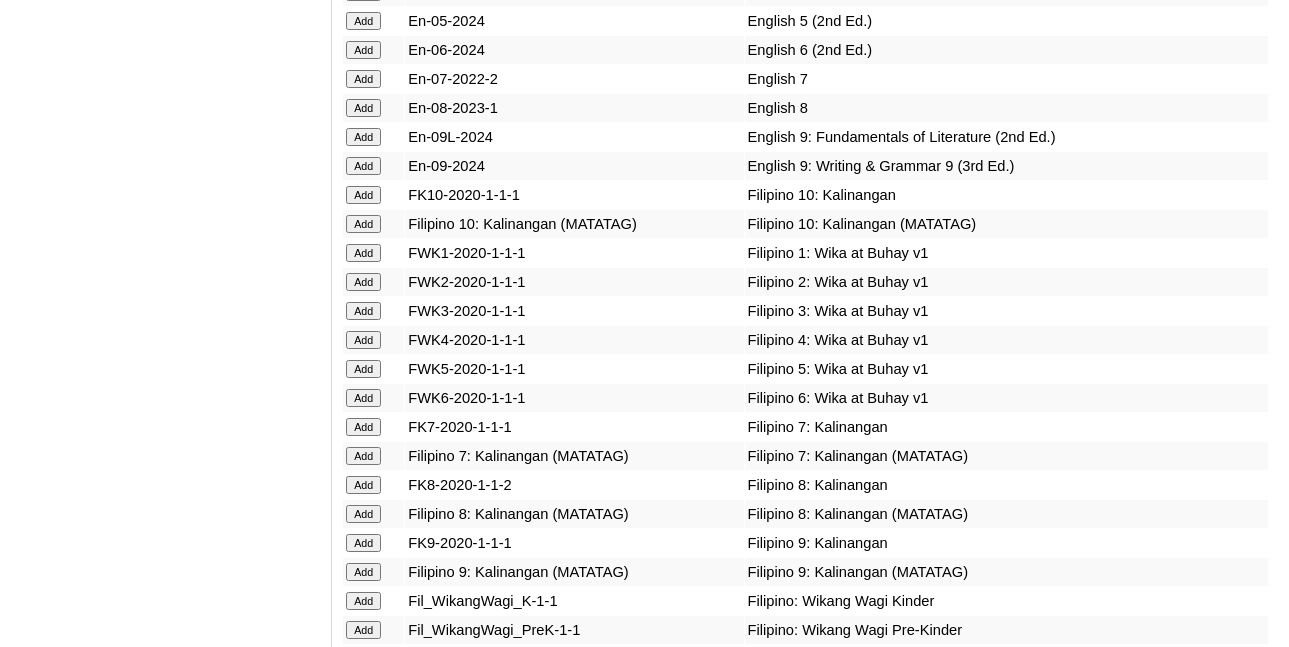 click on "Add" at bounding box center [363, -5233] 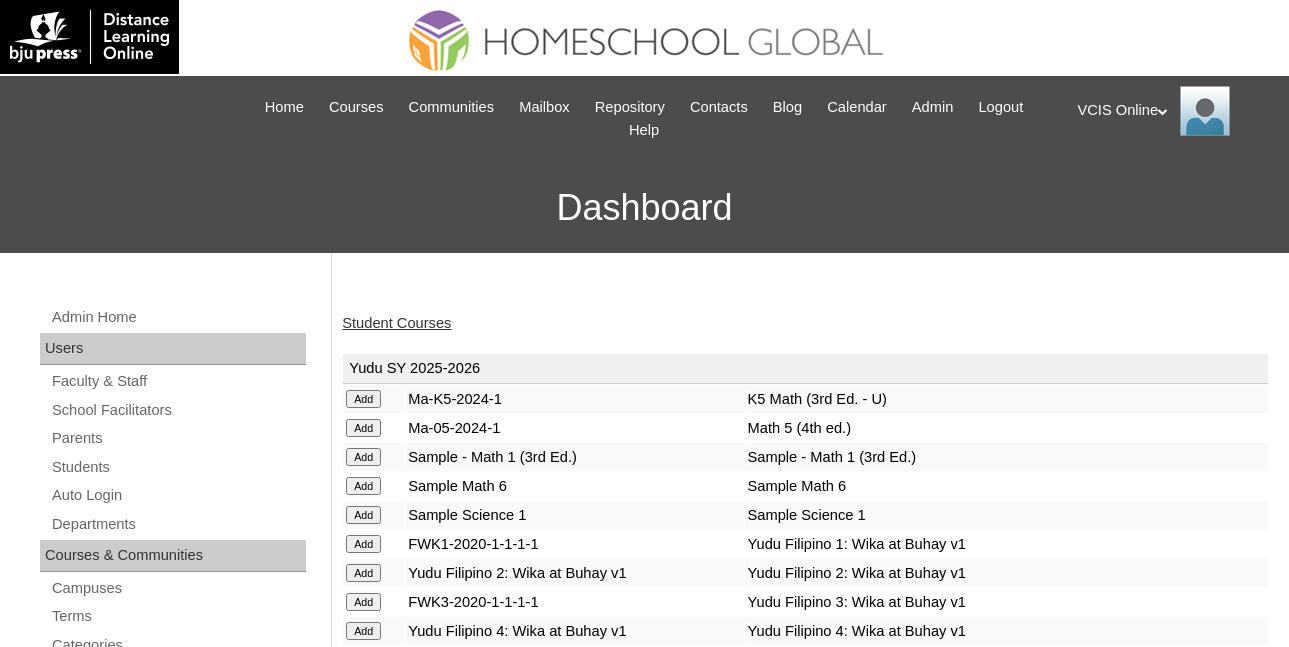 scroll, scrollTop: 0, scrollLeft: 0, axis: both 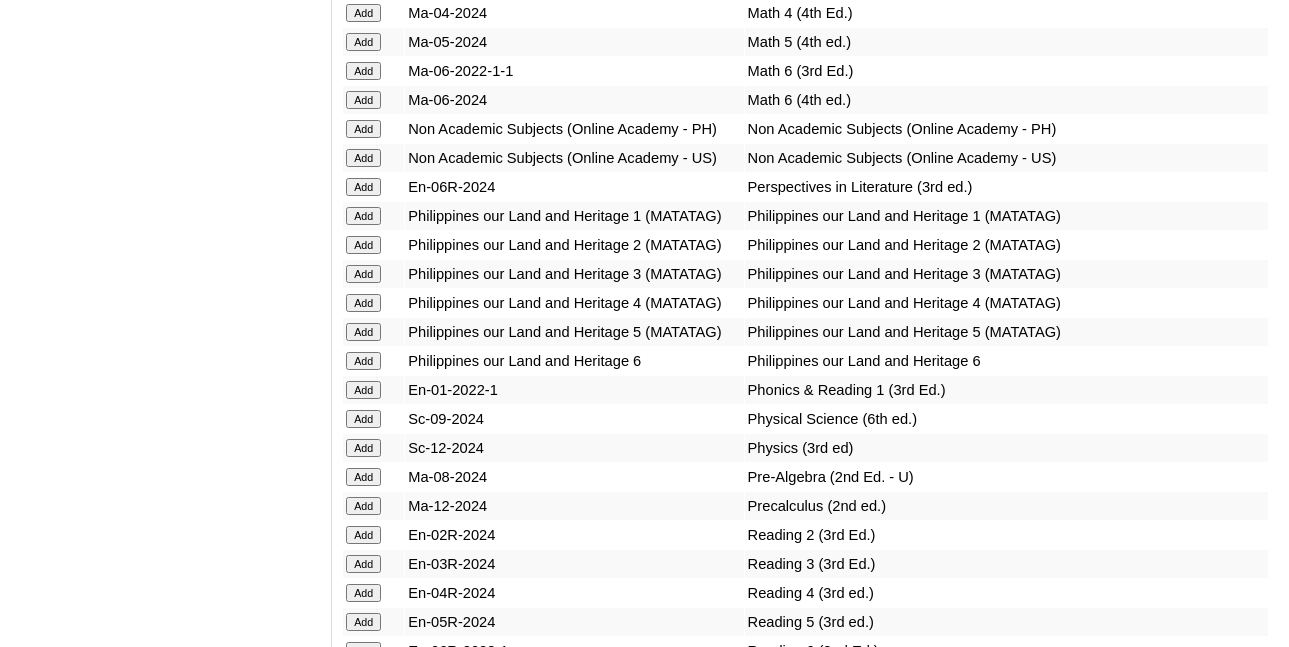 click on "Add" at bounding box center [363, -6691] 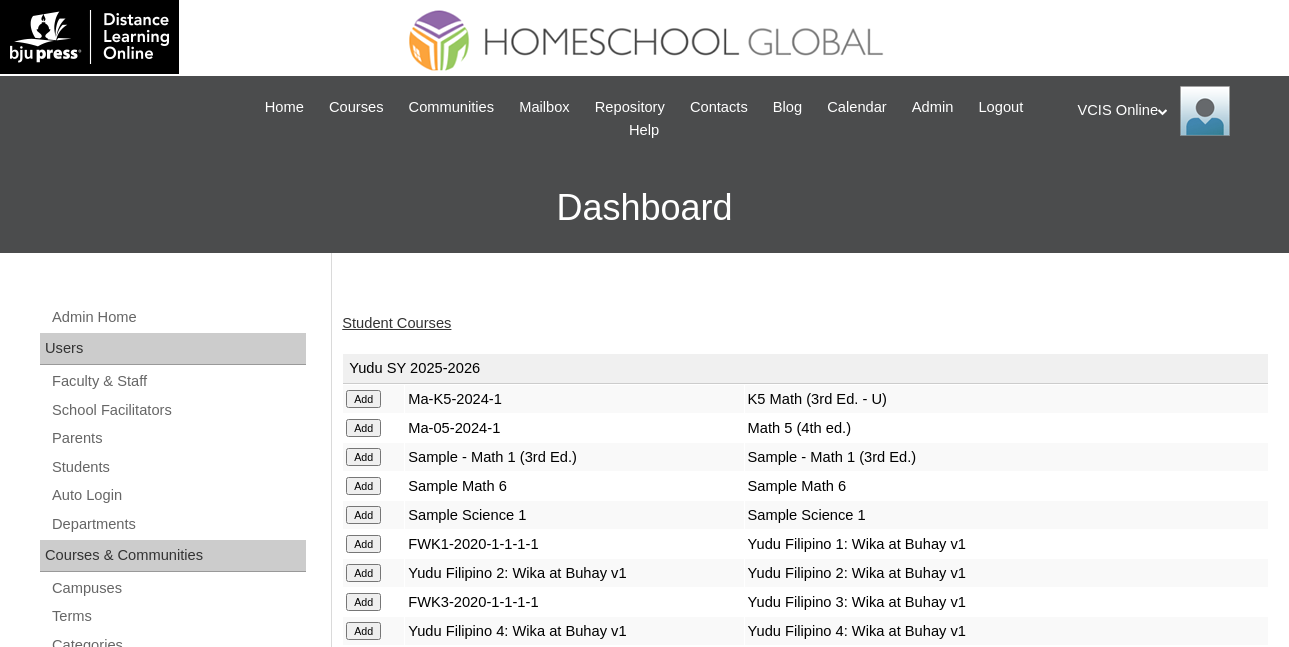 scroll, scrollTop: 0, scrollLeft: 0, axis: both 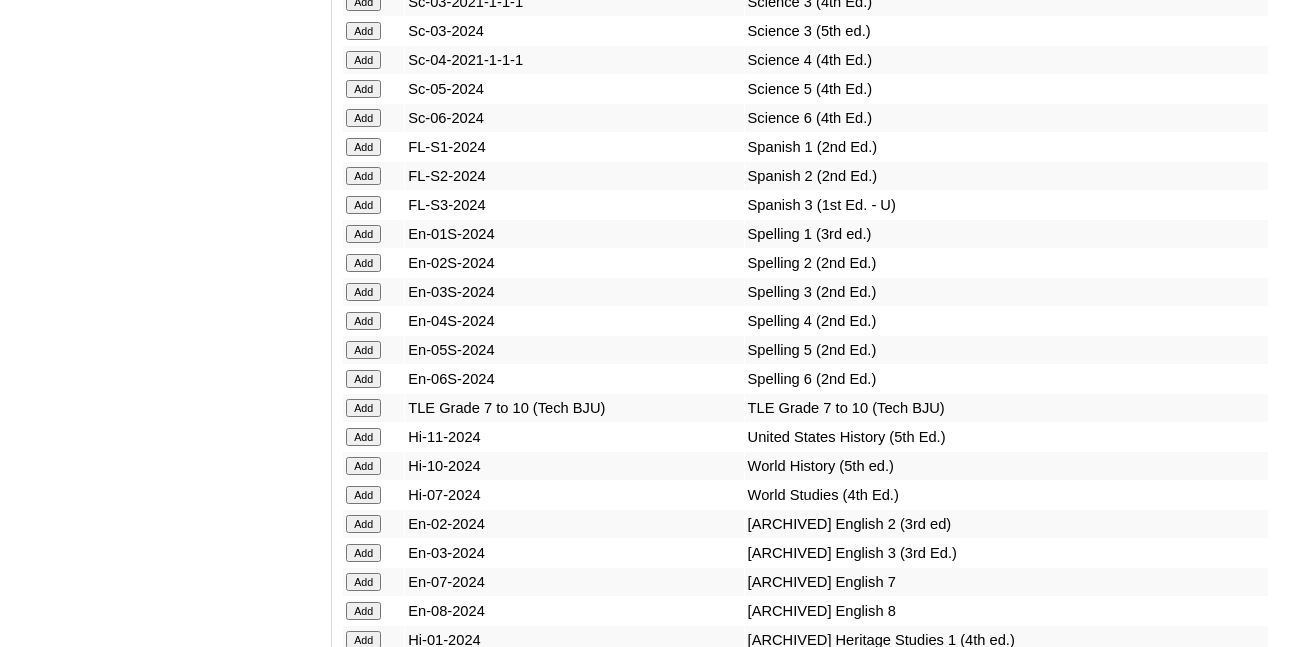 click on "Add" at bounding box center [363, -7427] 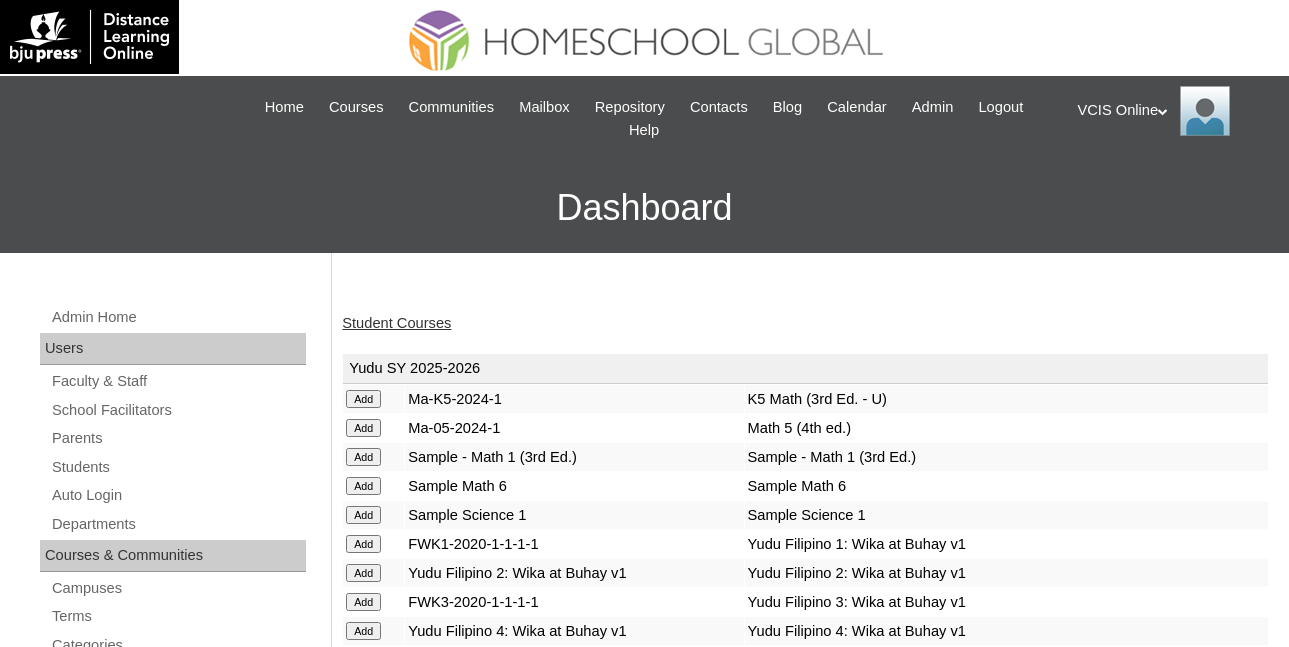 scroll, scrollTop: 0, scrollLeft: 0, axis: both 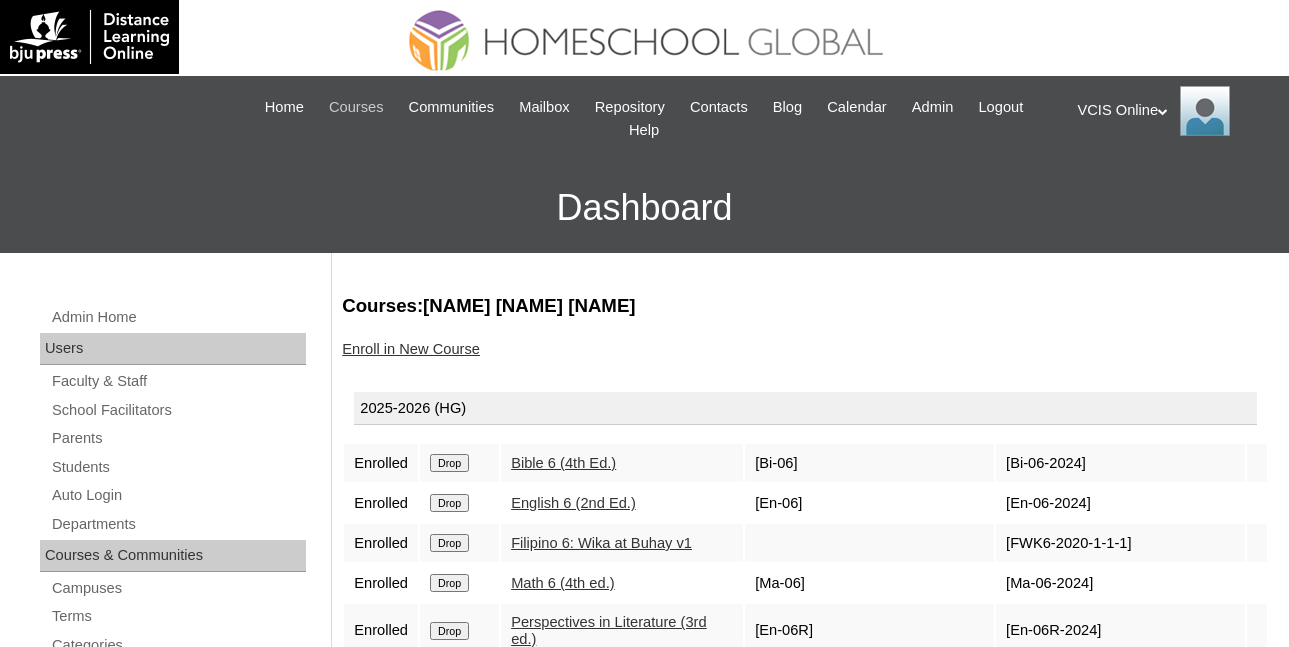 click on "Courses" at bounding box center (356, 107) 